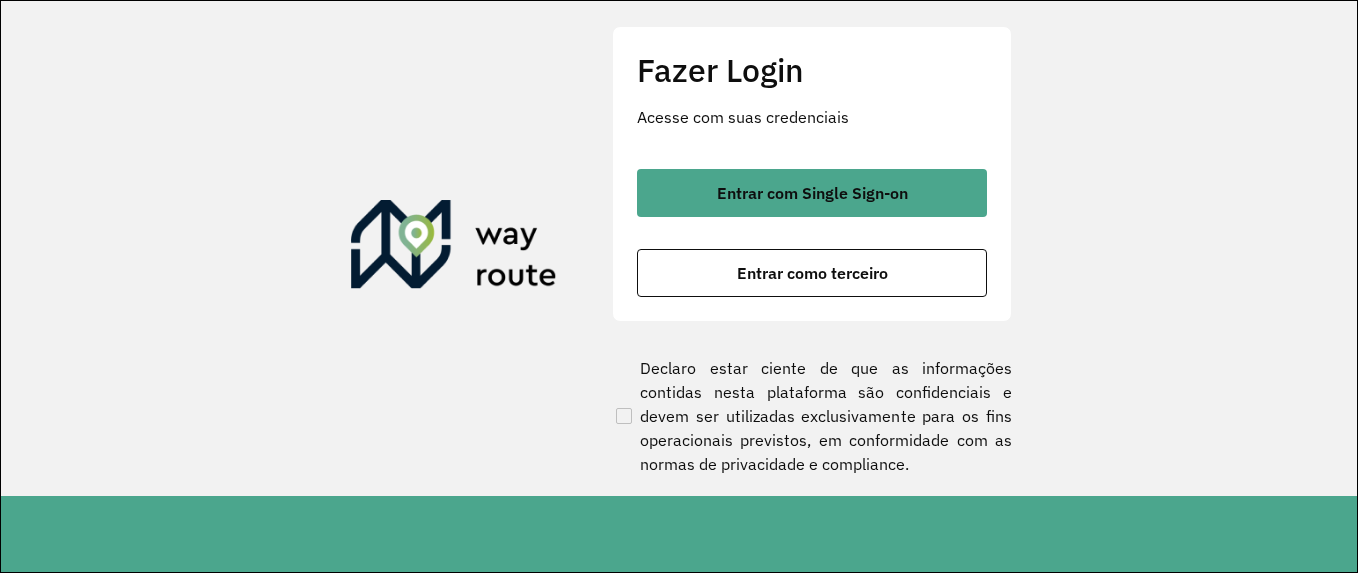 scroll, scrollTop: 0, scrollLeft: 0, axis: both 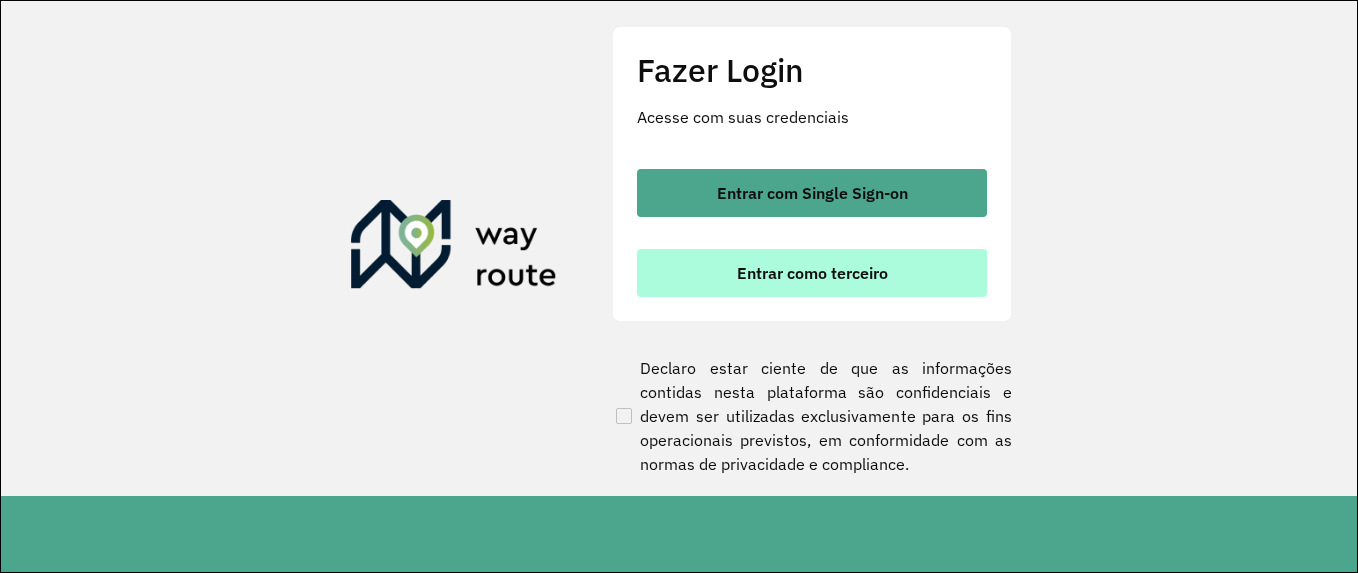 click on "Entrar como terceiro" at bounding box center (812, 273) 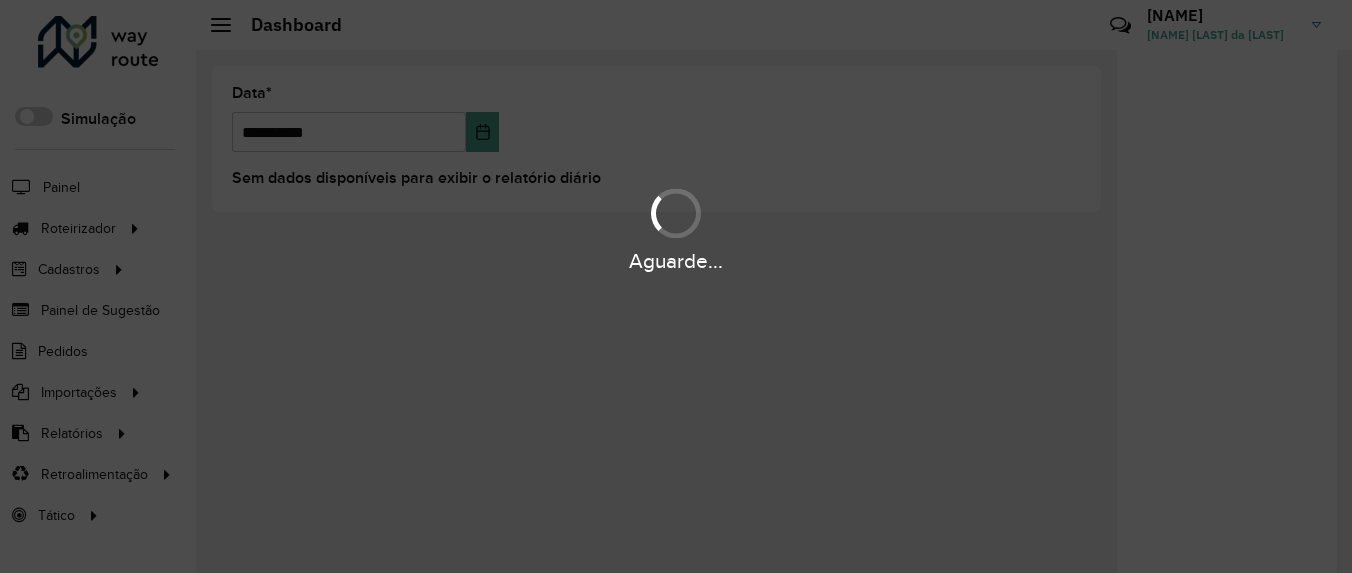 scroll, scrollTop: 0, scrollLeft: 0, axis: both 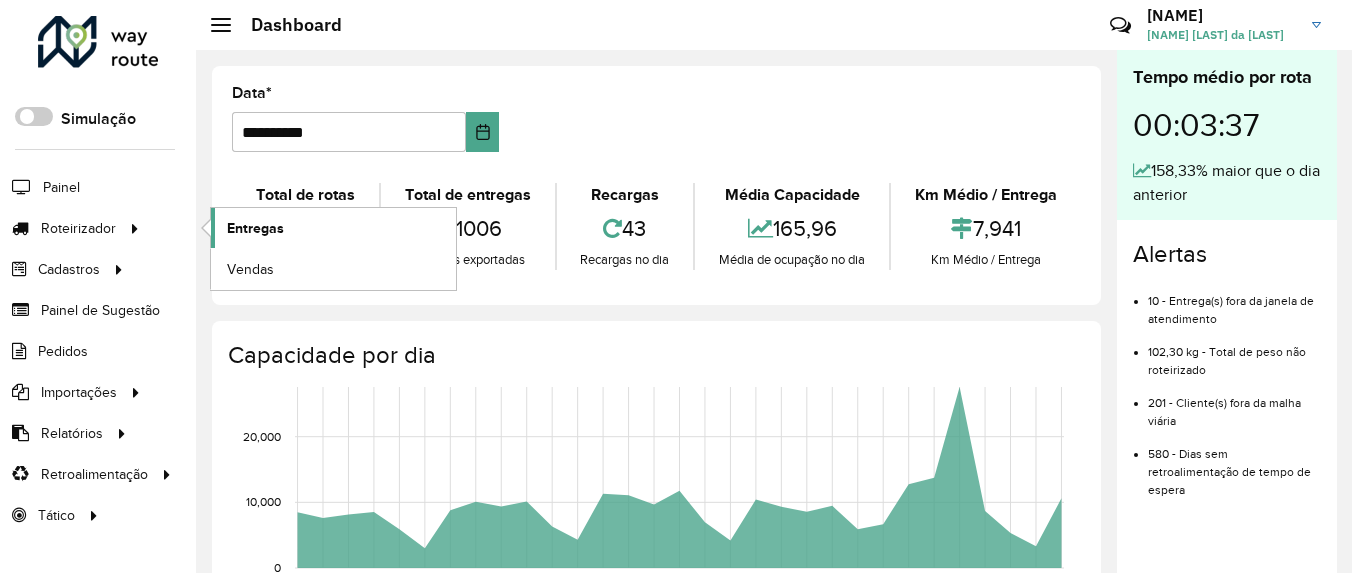 click on "Entregas" 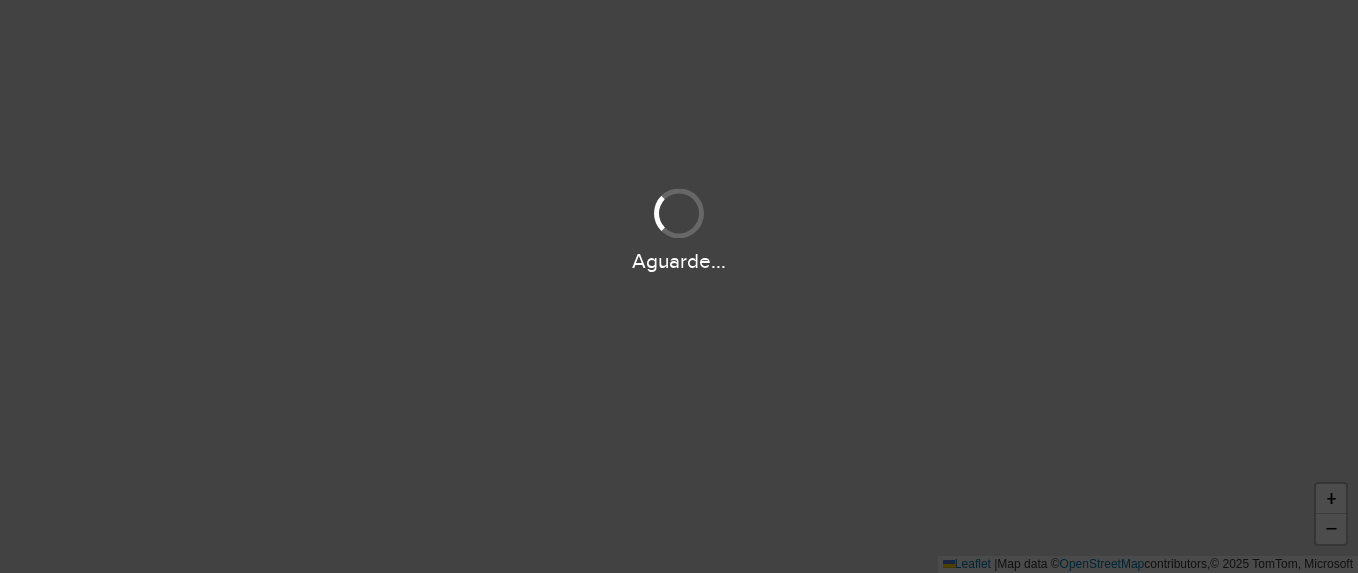 scroll, scrollTop: 0, scrollLeft: 0, axis: both 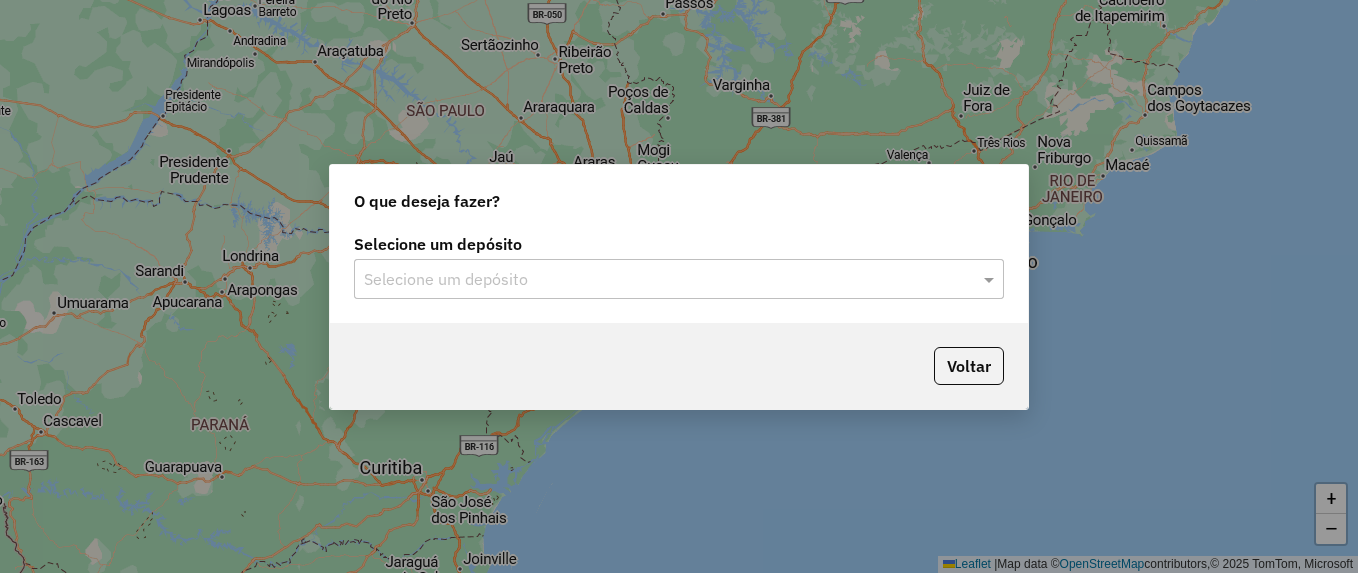click on "Selecione um depósito" 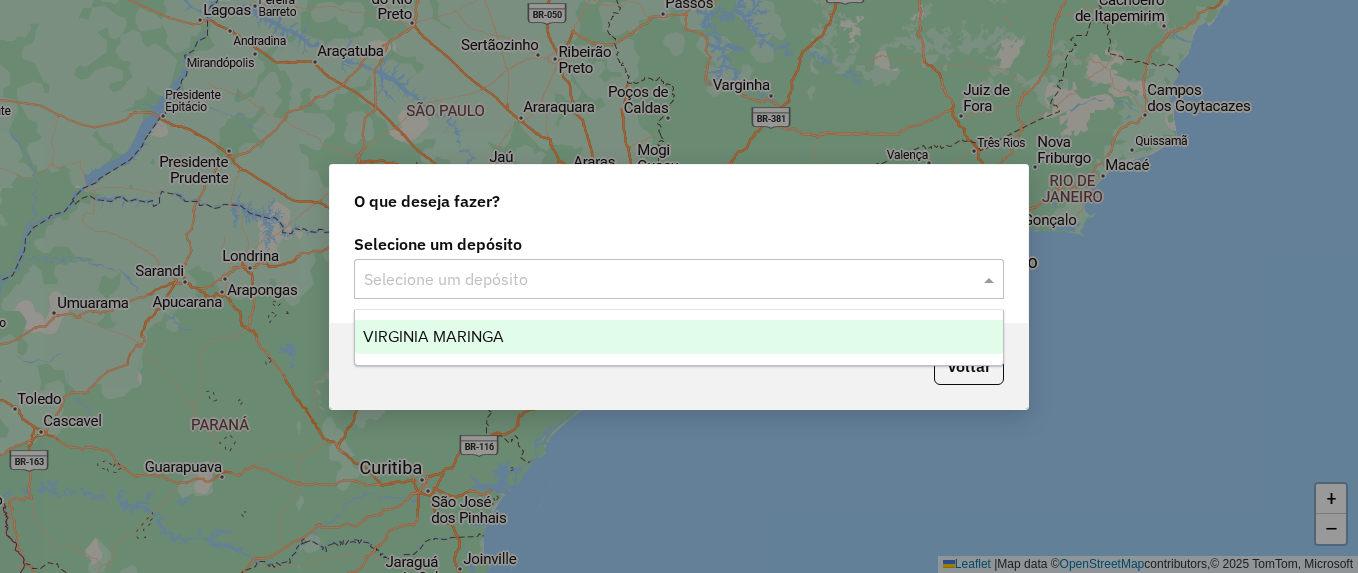 click on "VIRGINIA MARINGA" at bounding box center [433, 336] 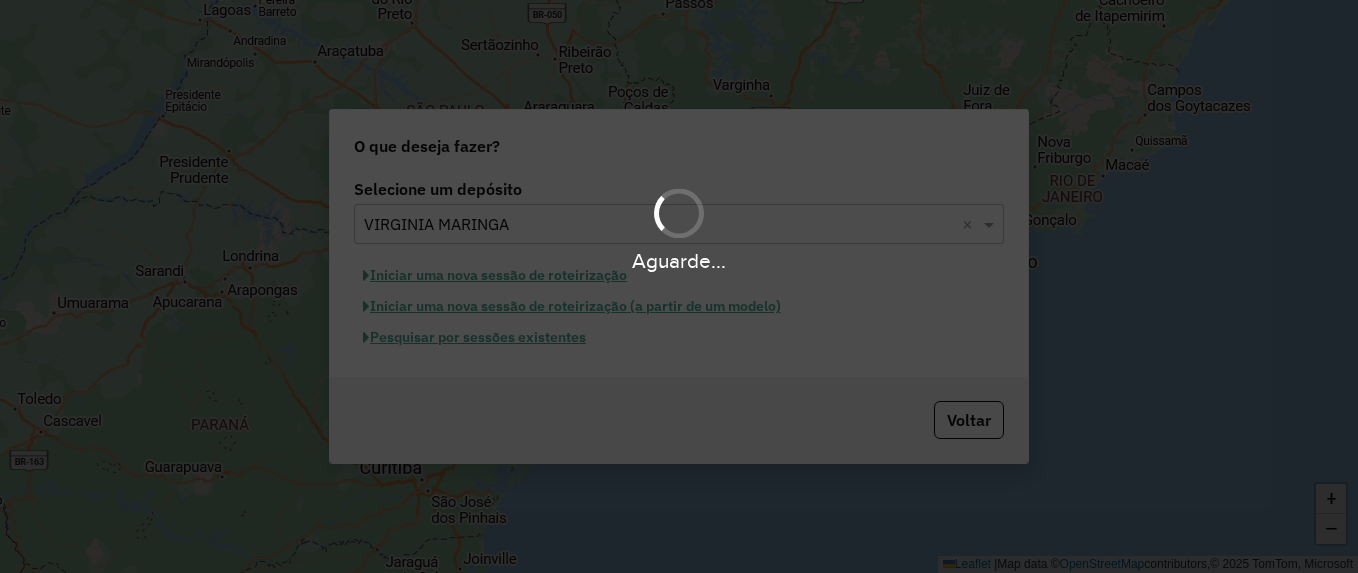 click on "Aguarde..." at bounding box center (679, 286) 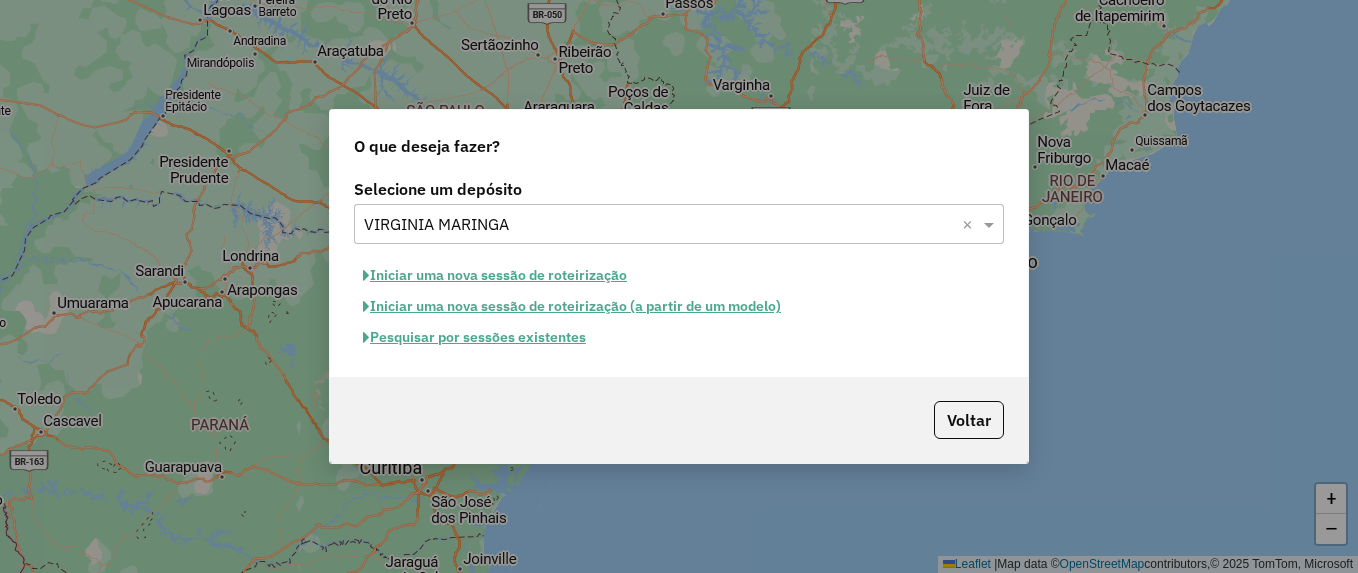 click on "Pesquisar por sessões existentes" 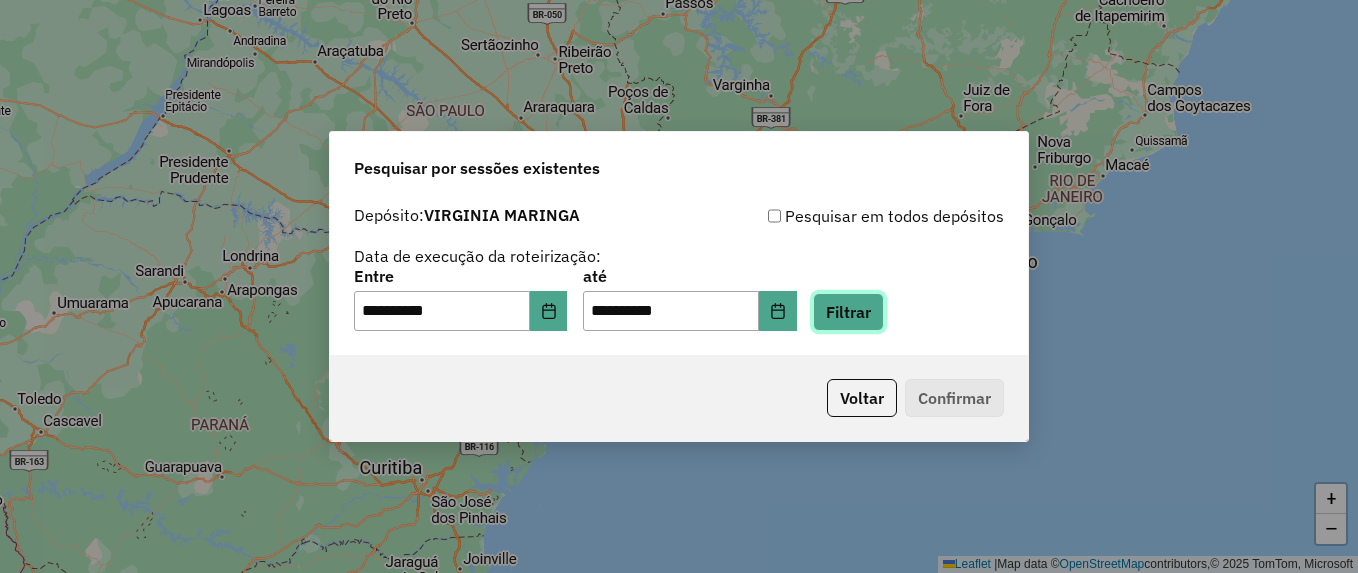 click on "Filtrar" 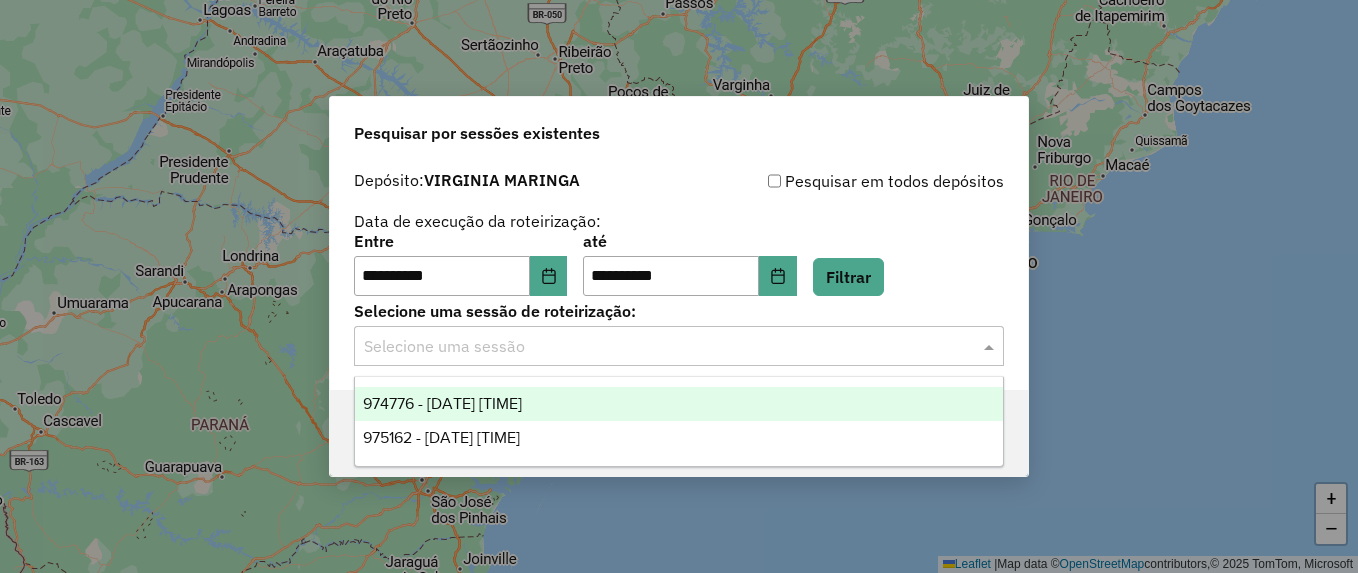 click 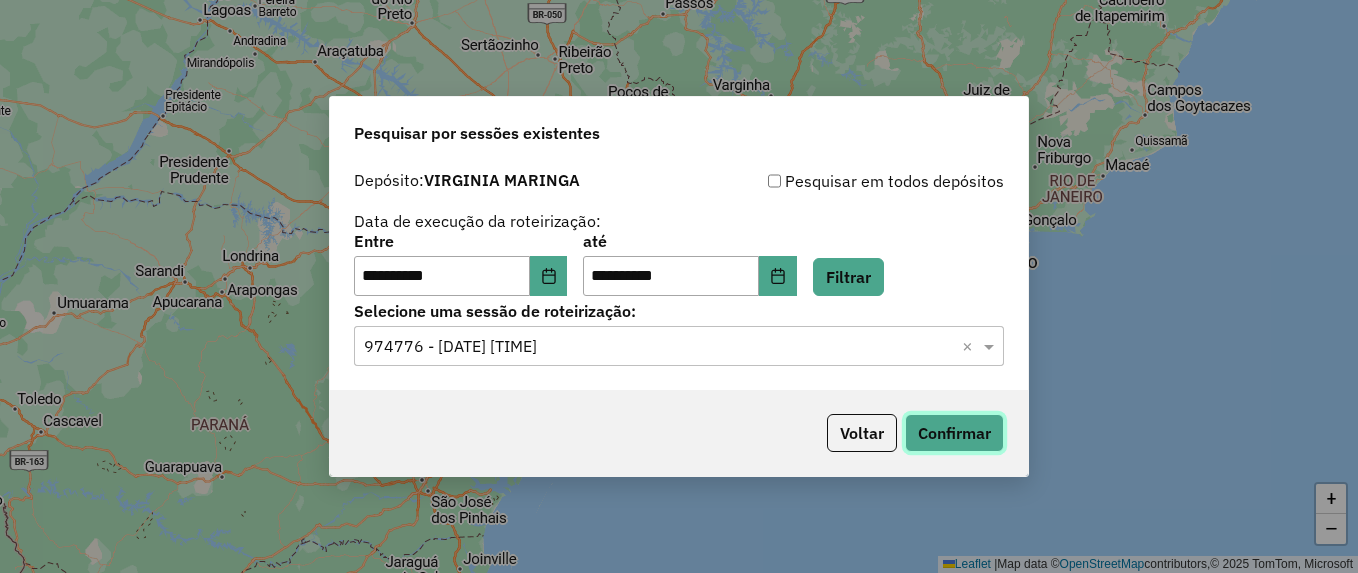 click on "Confirmar" 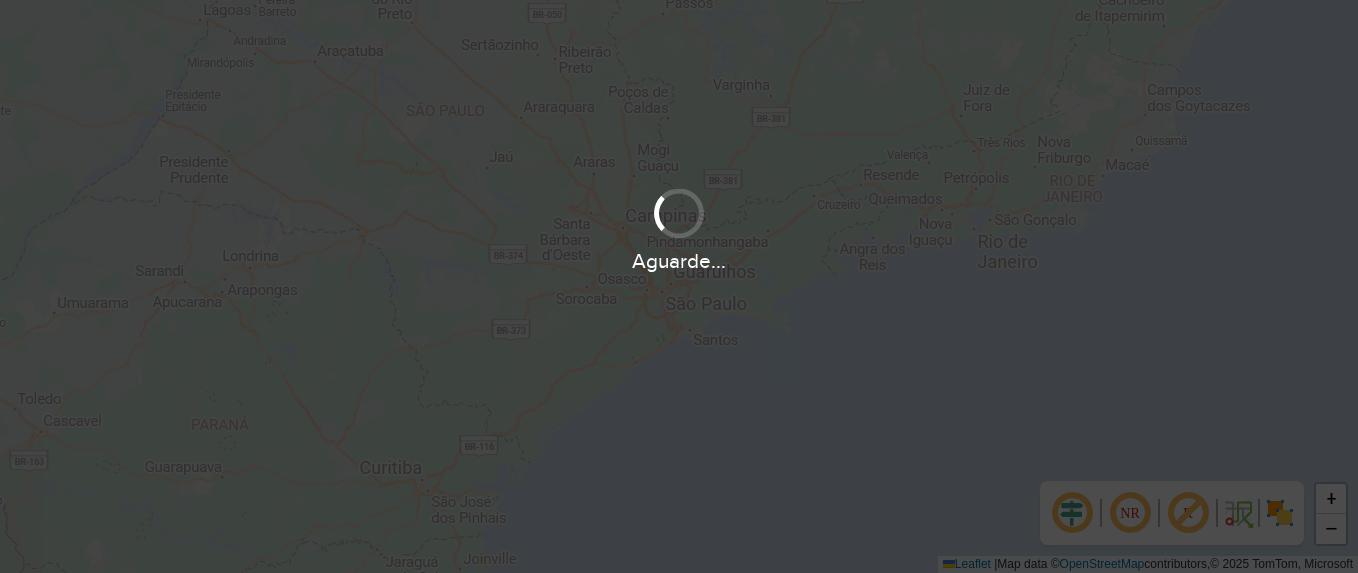 scroll, scrollTop: 0, scrollLeft: 0, axis: both 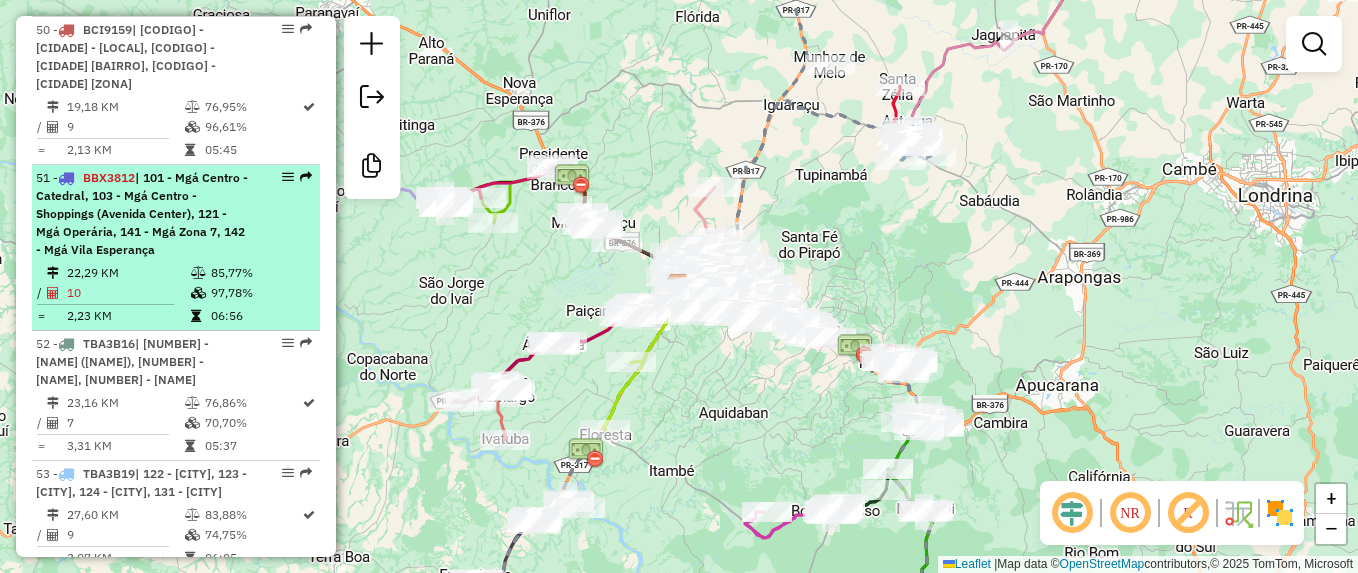 click at bounding box center (66, 178) 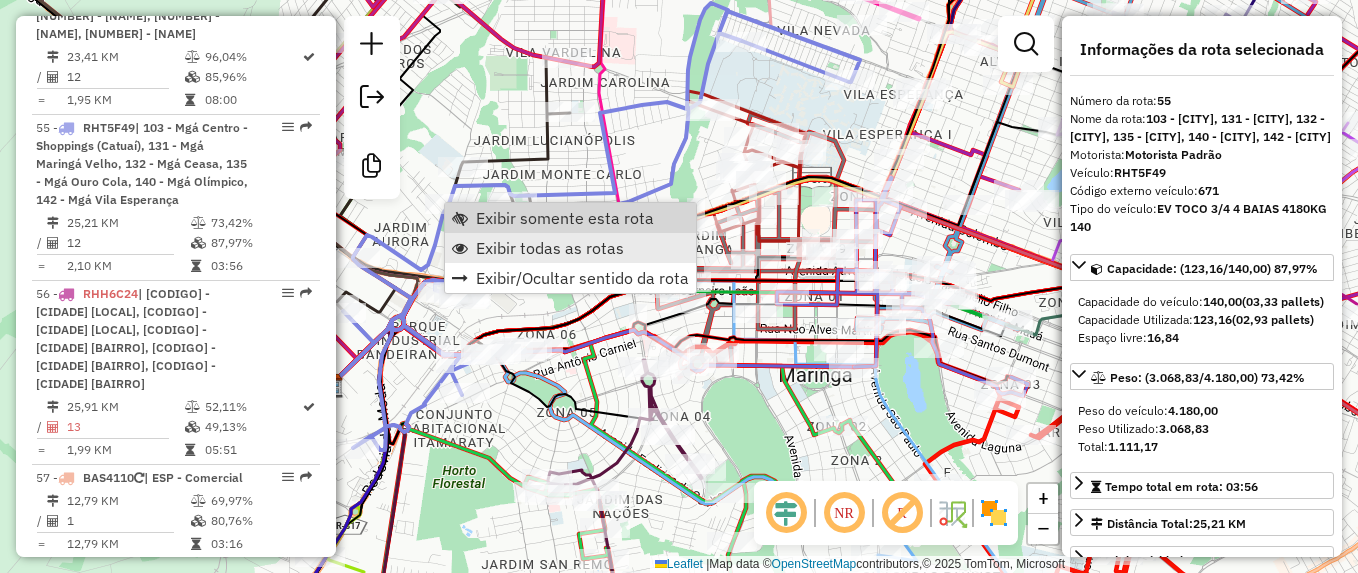 scroll, scrollTop: 7394, scrollLeft: 0, axis: vertical 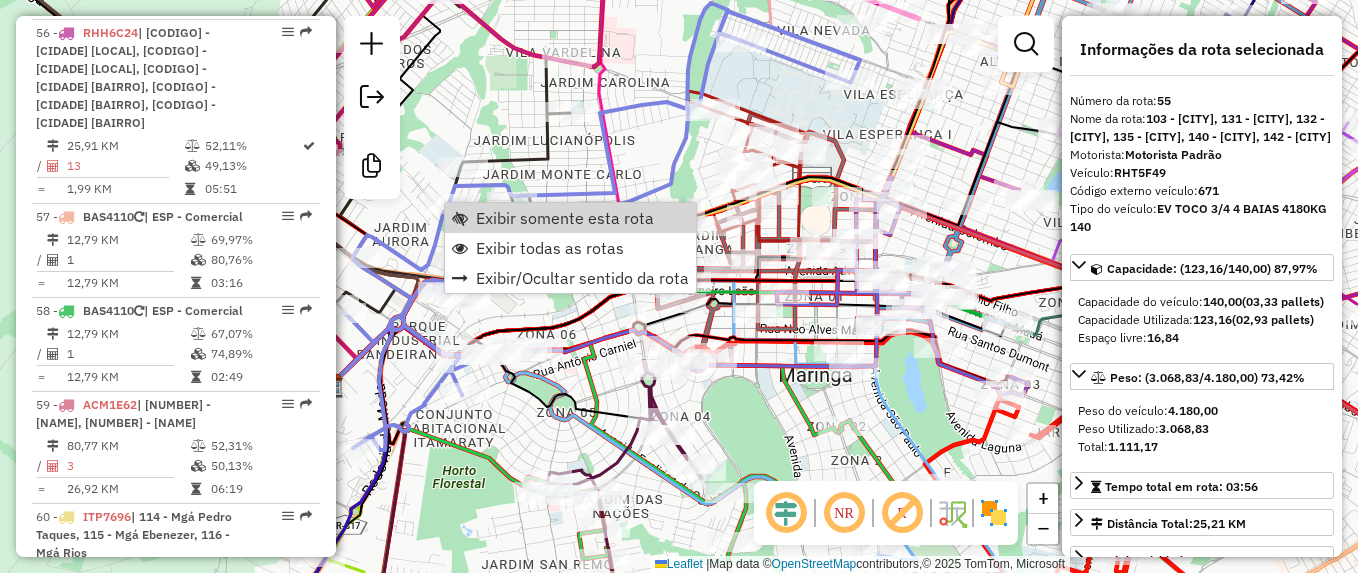 click on "Exibir somente esta rota Exibir todas as rotas Exibir/Ocultar sentido da rota" at bounding box center (570, 248) 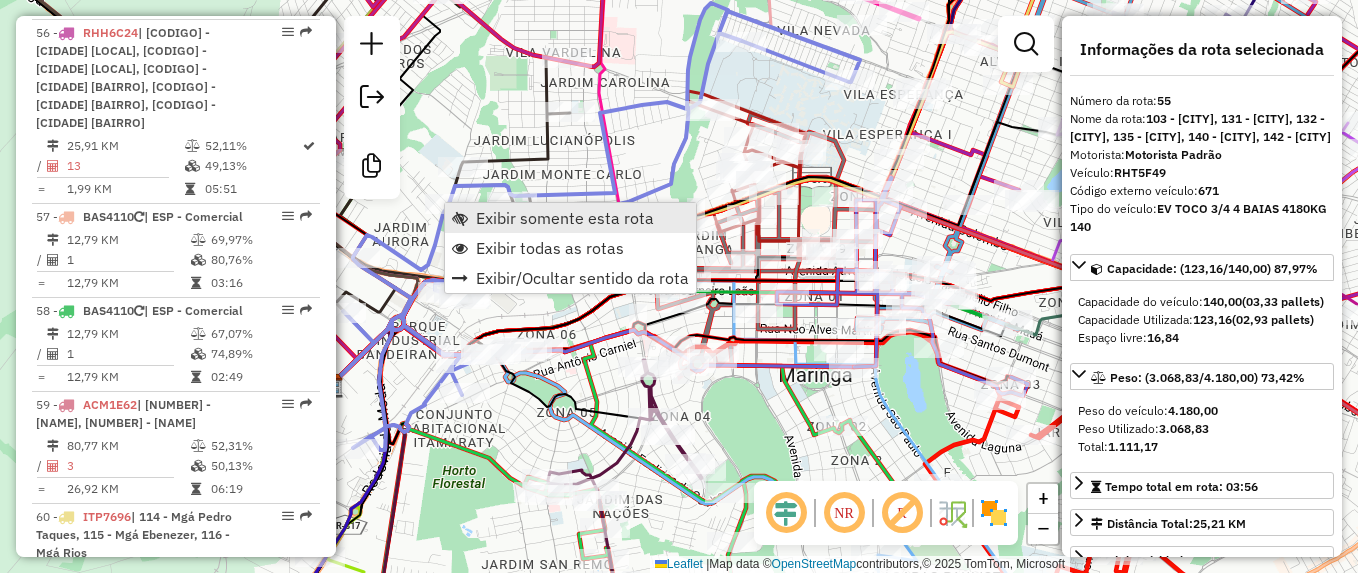 click on "Exibir somente esta rota" at bounding box center [565, 218] 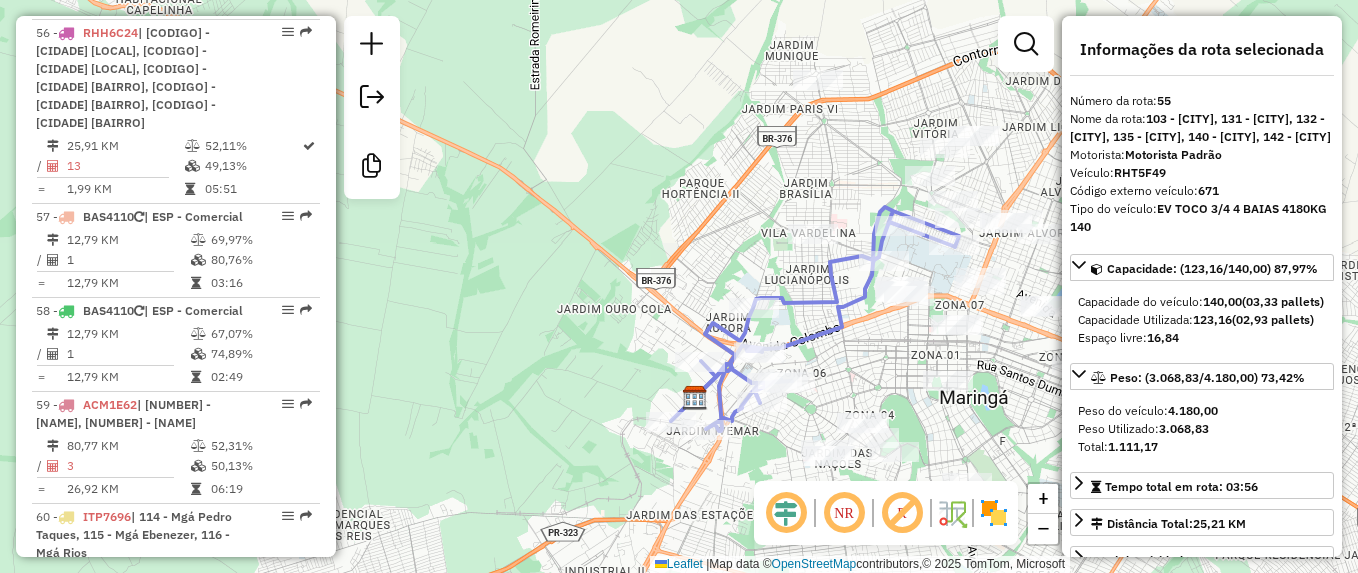 click 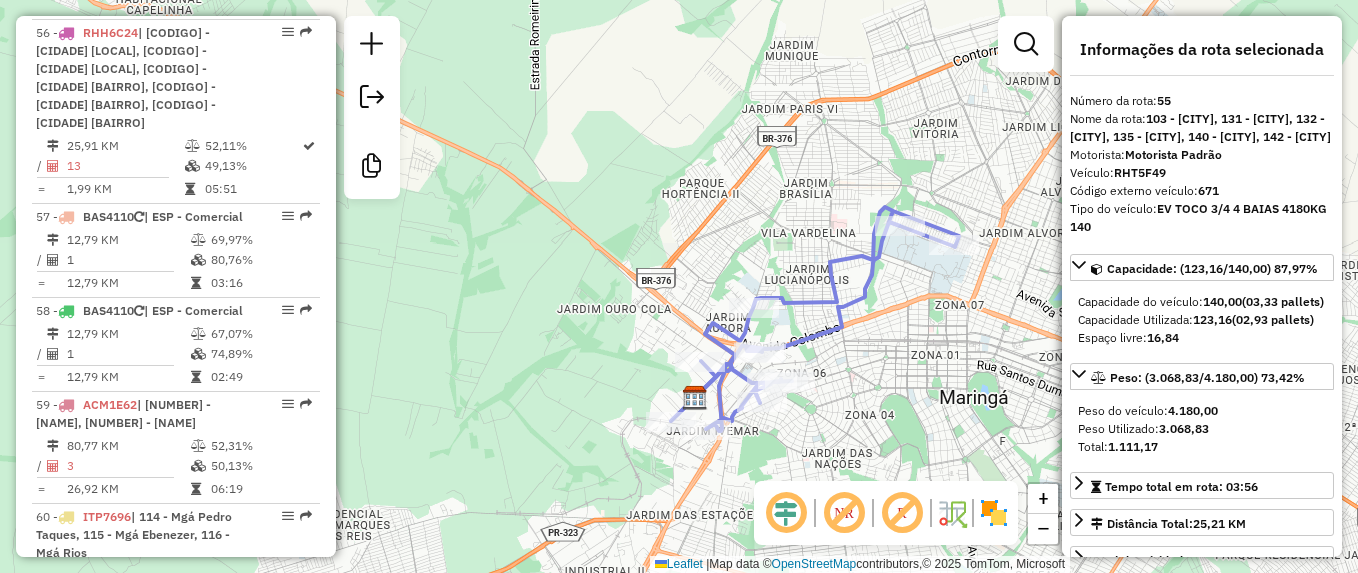 scroll, scrollTop: 6527, scrollLeft: 0, axis: vertical 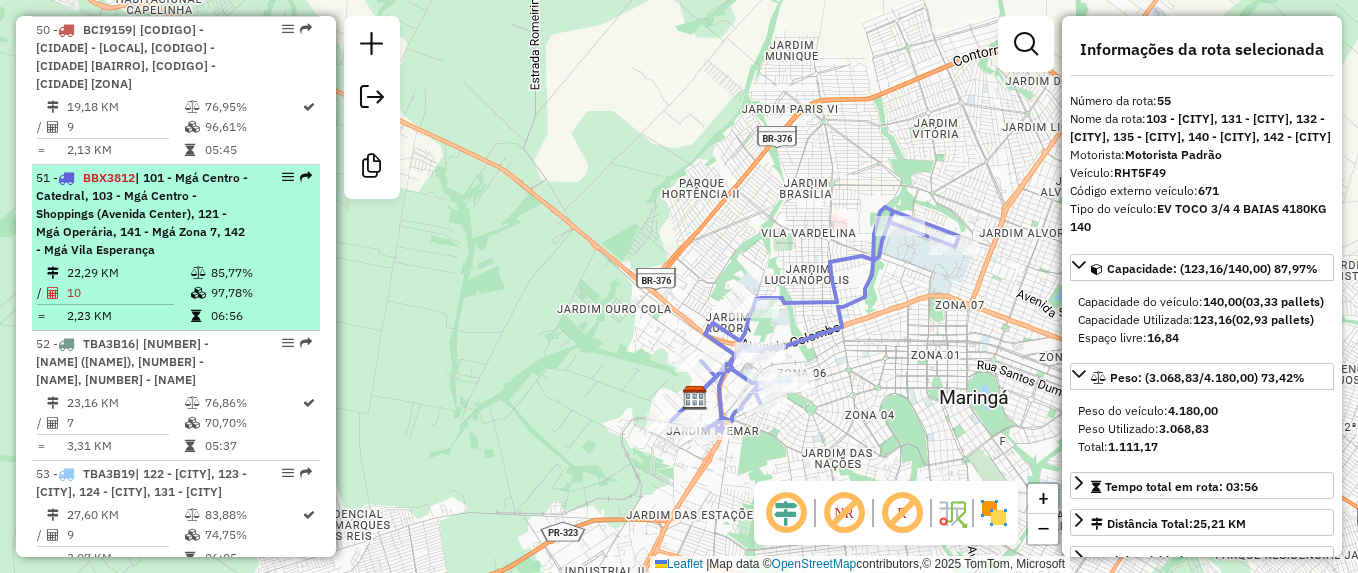 click at bounding box center (66, 178) 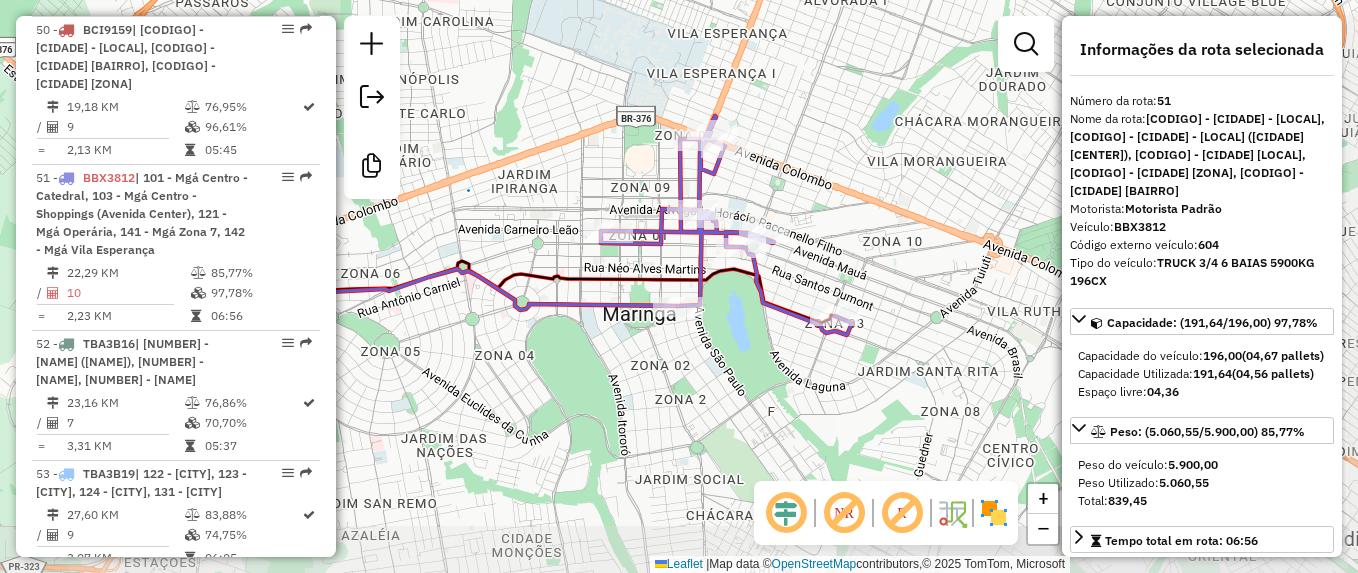 drag, startPoint x: 928, startPoint y: 416, endPoint x: 790, endPoint y: 361, distance: 148.55638 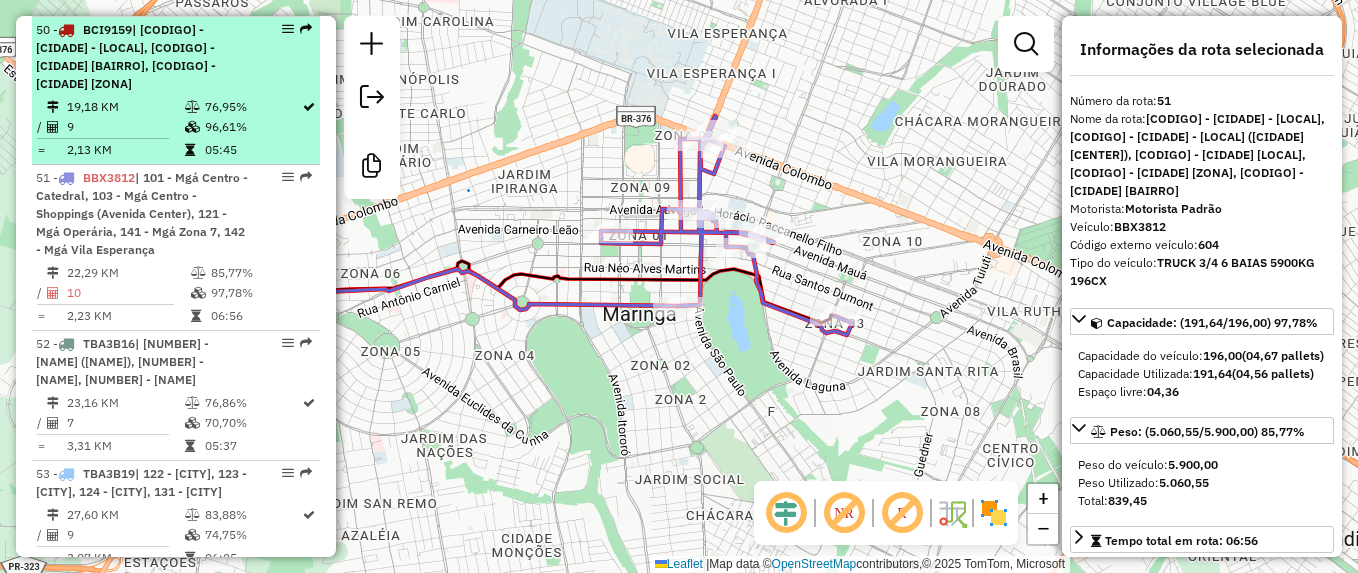 click at bounding box center [66, 30] 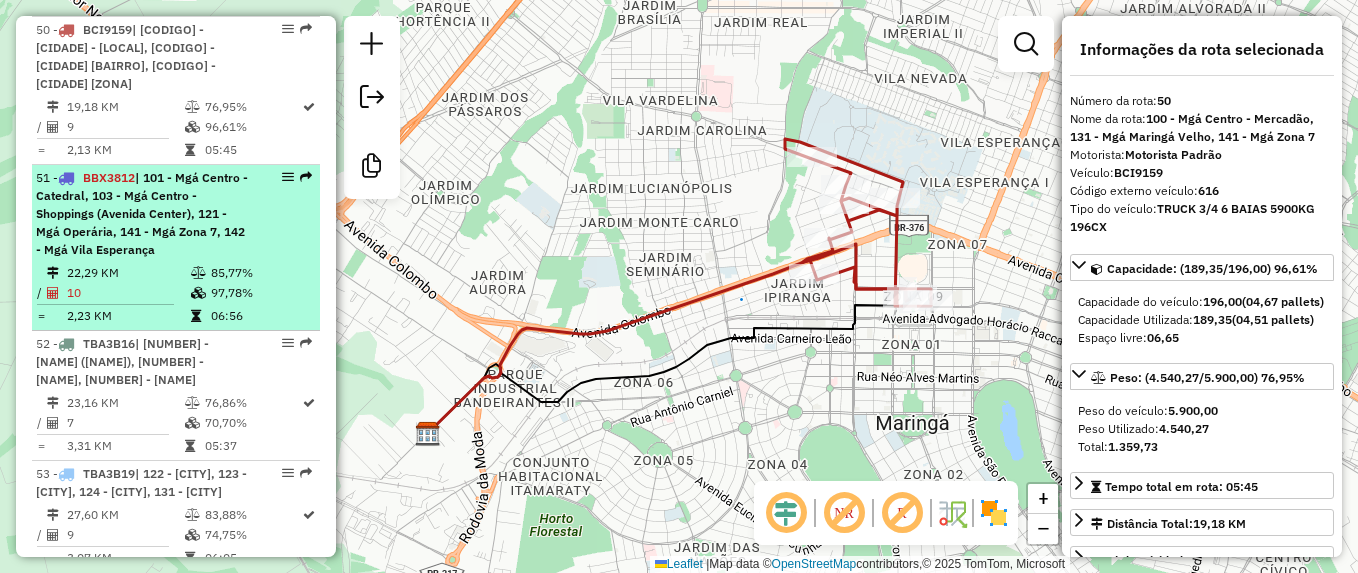 click at bounding box center (66, 178) 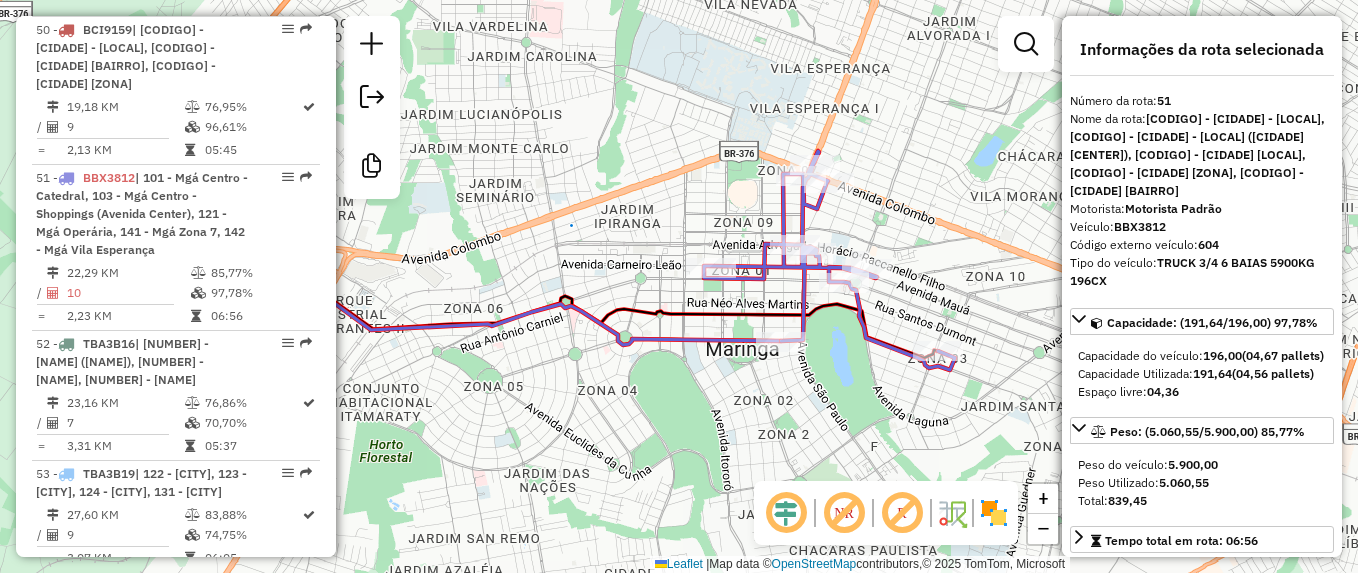 drag, startPoint x: 738, startPoint y: 418, endPoint x: 642, endPoint y: 379, distance: 103.6195 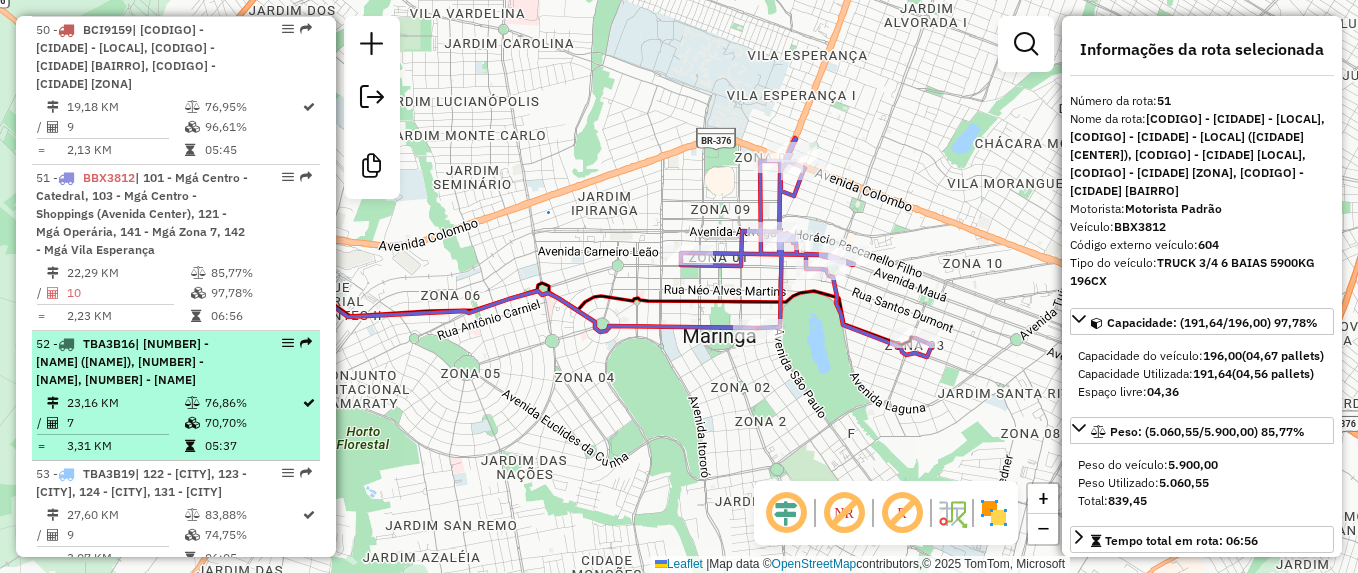click on "[CODIGO] - [CIDADE] - [LOCAL], [CODIGO] - [CIDADE] - [LOCAL], [CODIGO] - [CIDADE] [BAIRRO] [NUMERO] KM [PORCENTAGEM] / [NUMERO] [PORCENTAGEM] = [NUMERO] KM [TEMPO]" at bounding box center [176, 396] 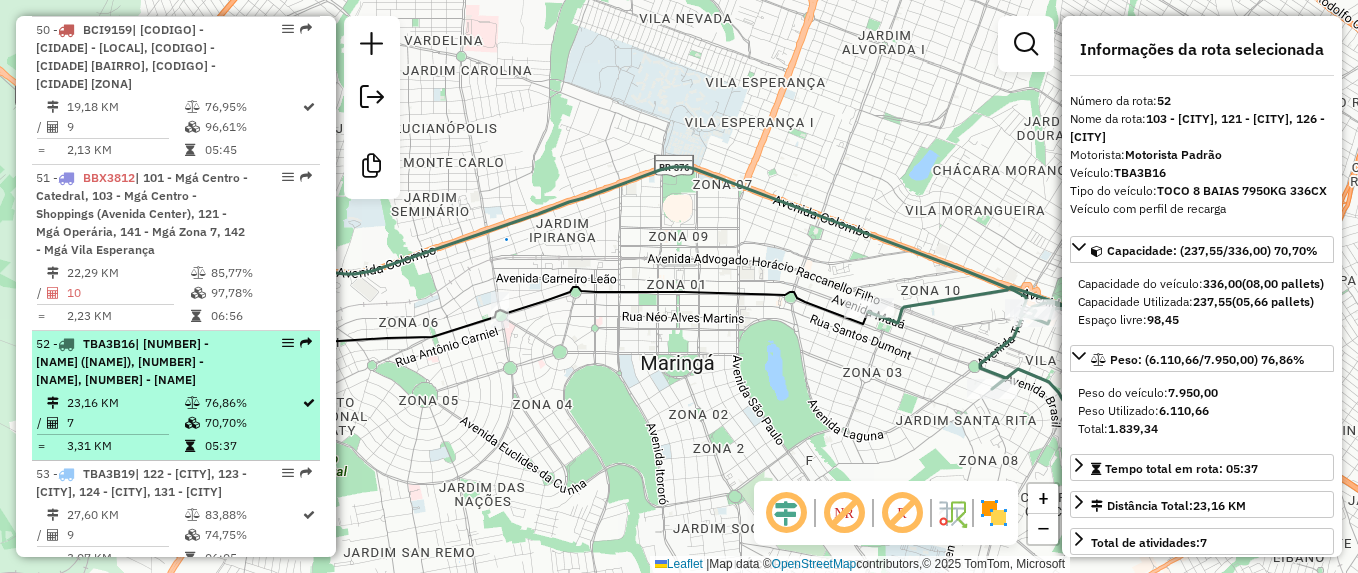 click on "[PLATE] | 103 - Mgá Centro - Shoppings (Shopping Cidade), 121 - Mgá Operária, 126 - Mgá Eurogarden" at bounding box center (122, 361) 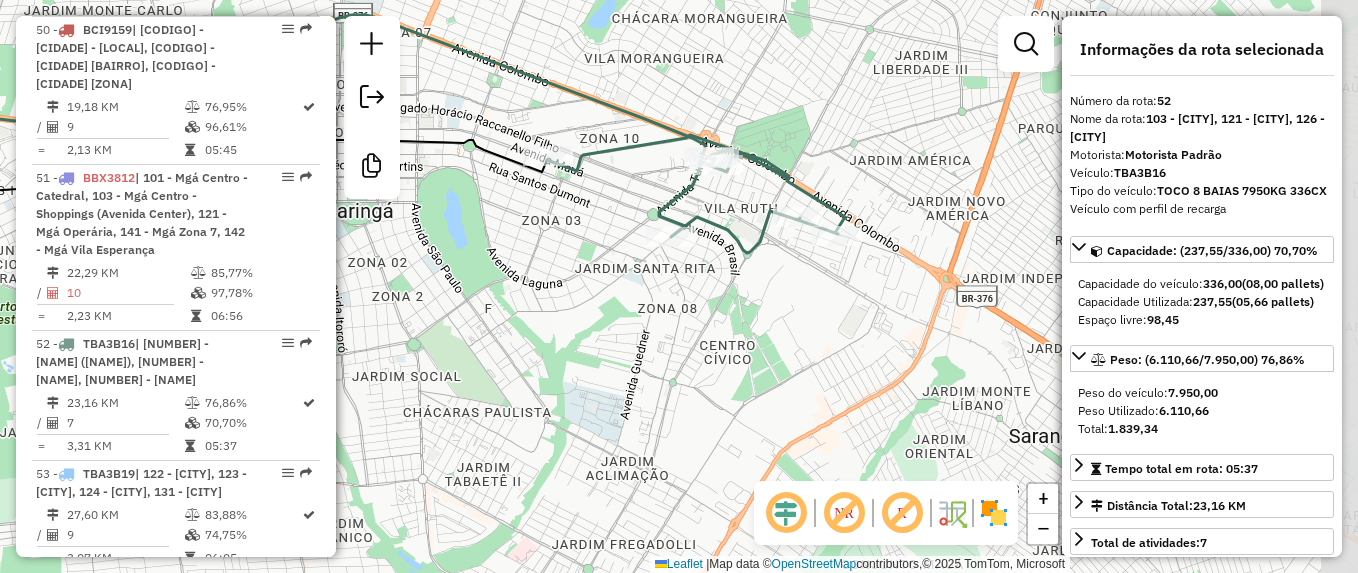 drag, startPoint x: 811, startPoint y: 329, endPoint x: 491, endPoint y: 177, distance: 354.26544 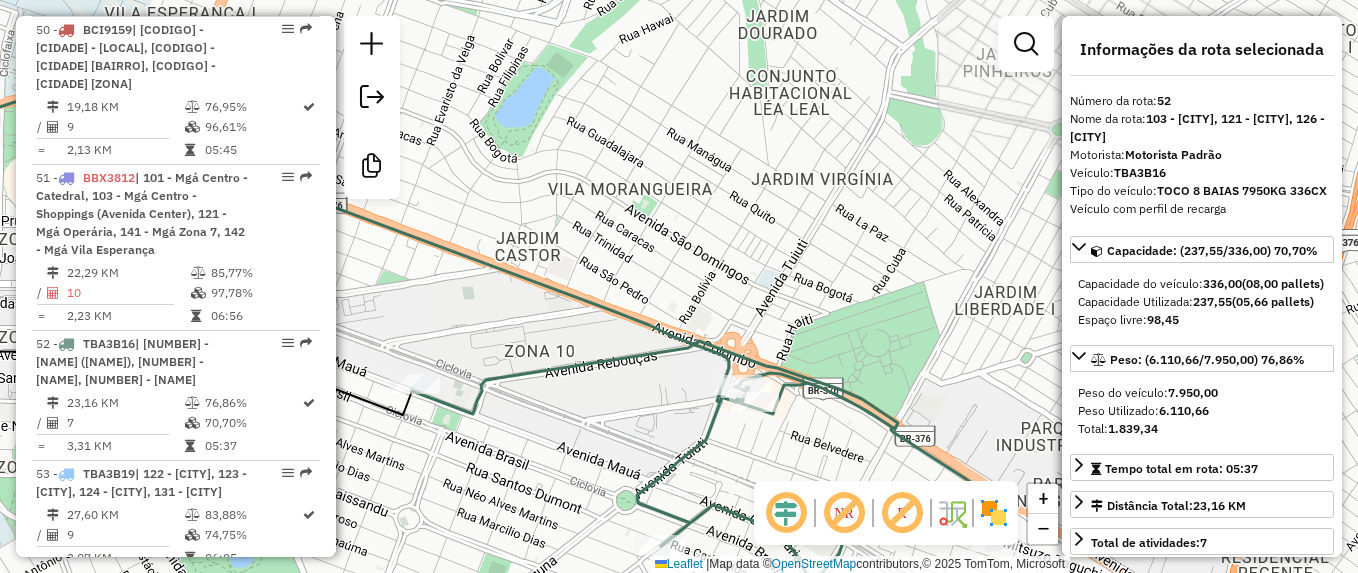 drag, startPoint x: 728, startPoint y: 301, endPoint x: 715, endPoint y: -44, distance: 345.24484 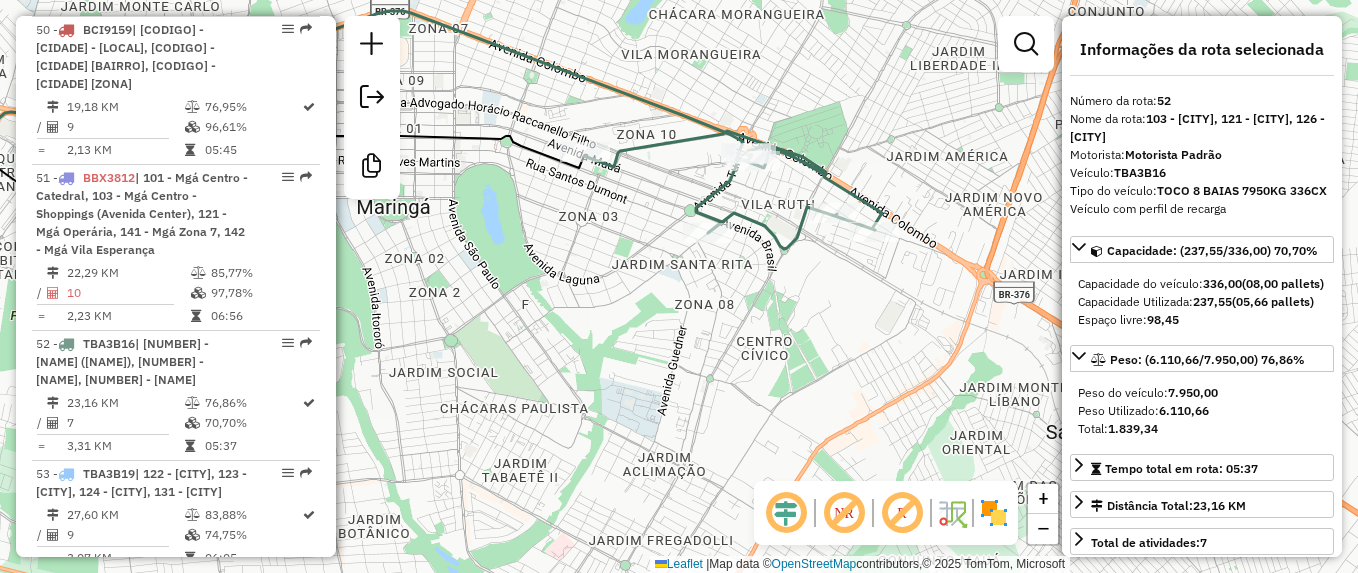 scroll, scrollTop: 6841, scrollLeft: 0, axis: vertical 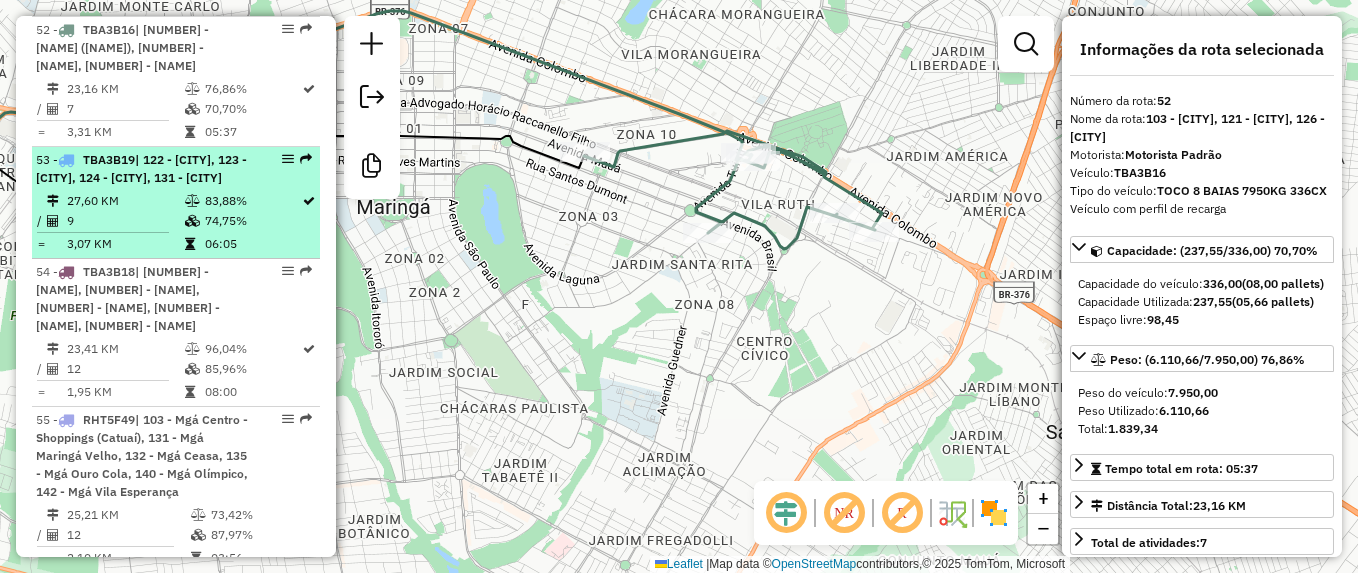 click at bounding box center [66, 160] 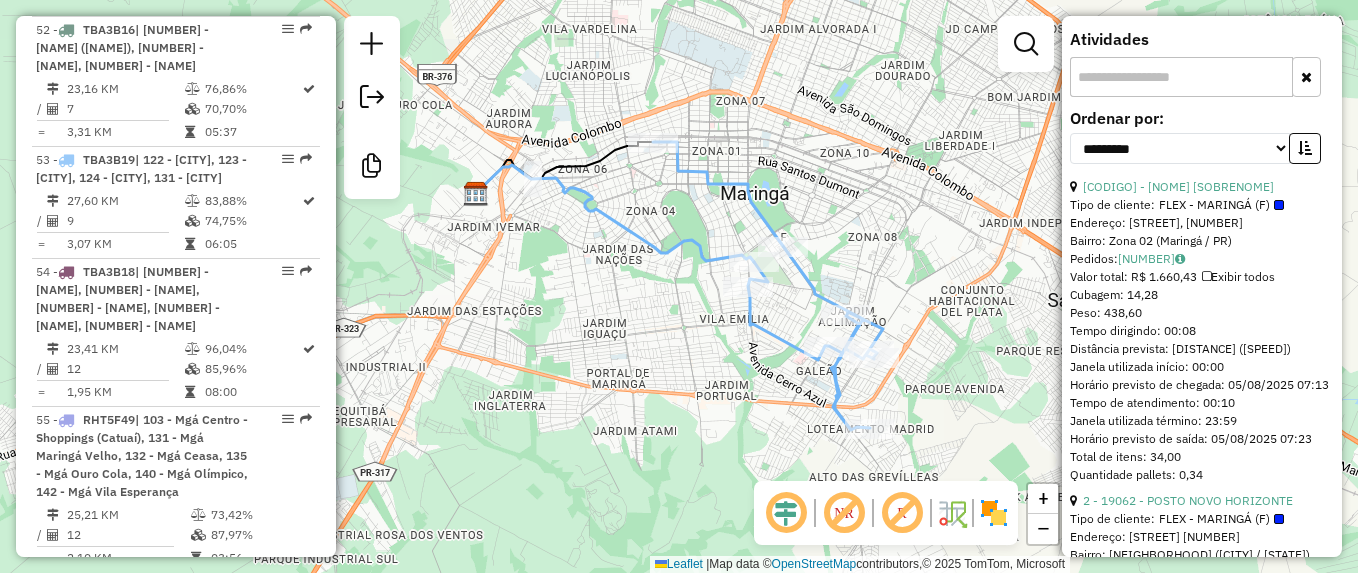 scroll, scrollTop: 700, scrollLeft: 0, axis: vertical 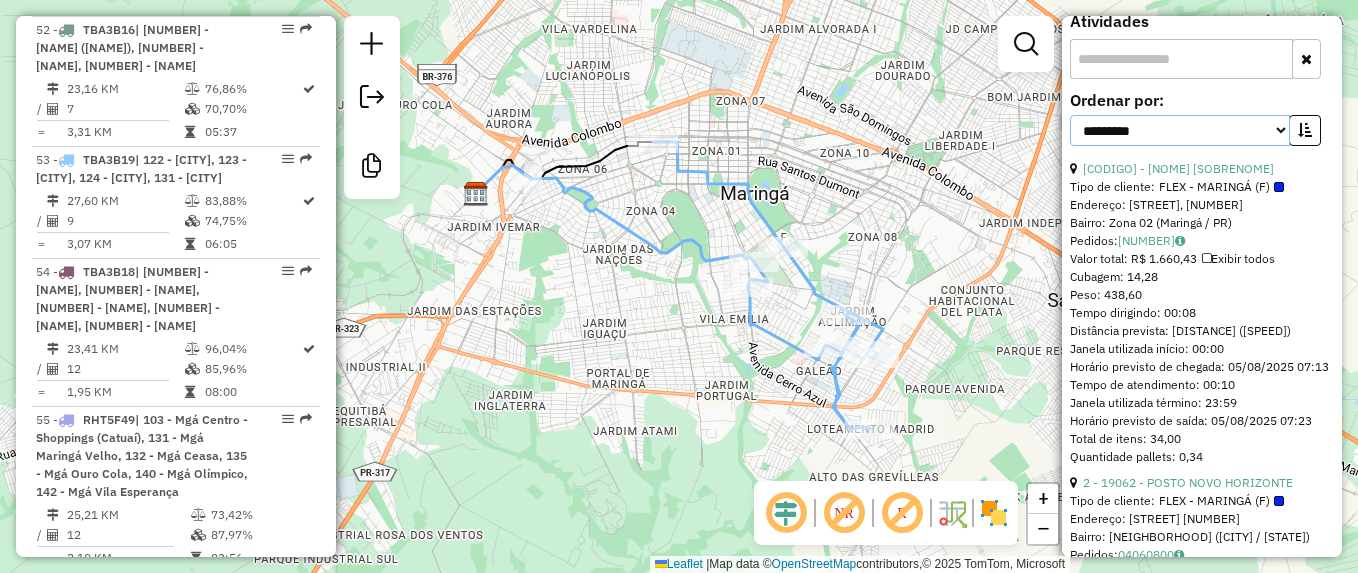 click on "**********" at bounding box center [1180, 130] 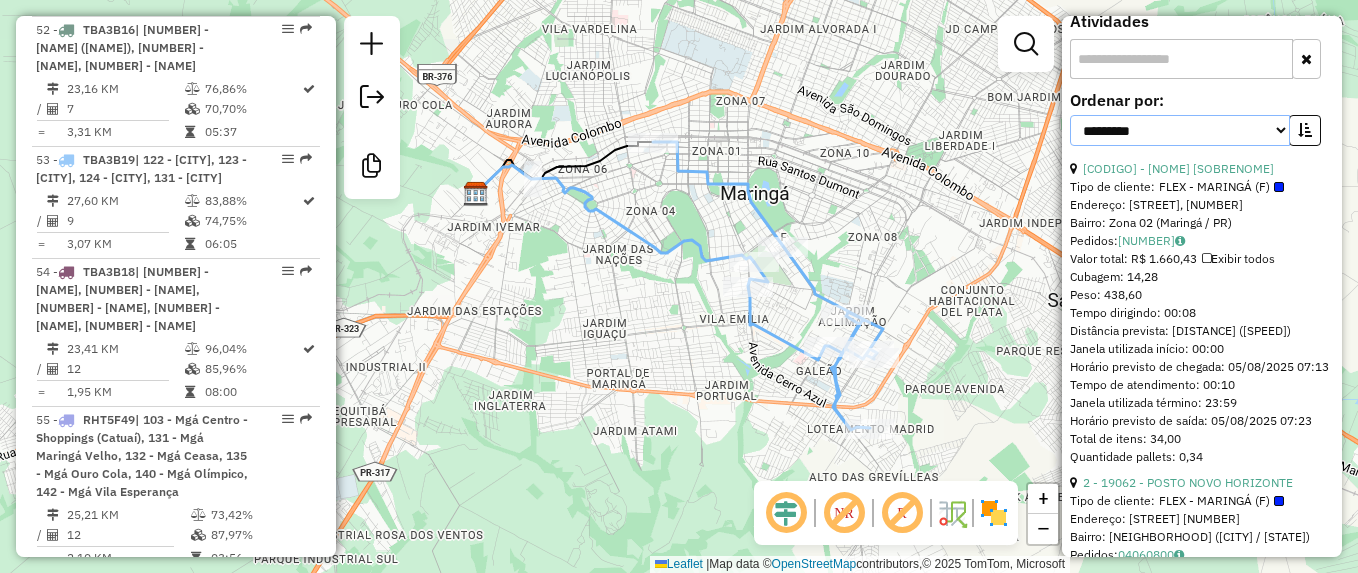 select on "*********" 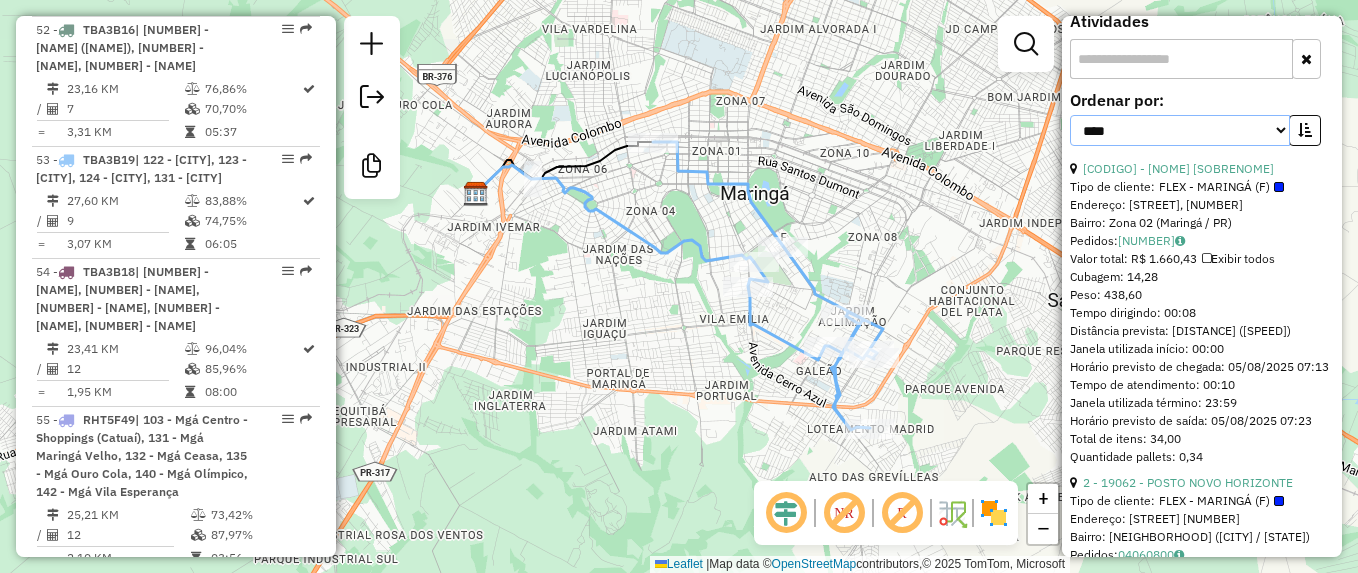 click on "**********" at bounding box center (1180, 130) 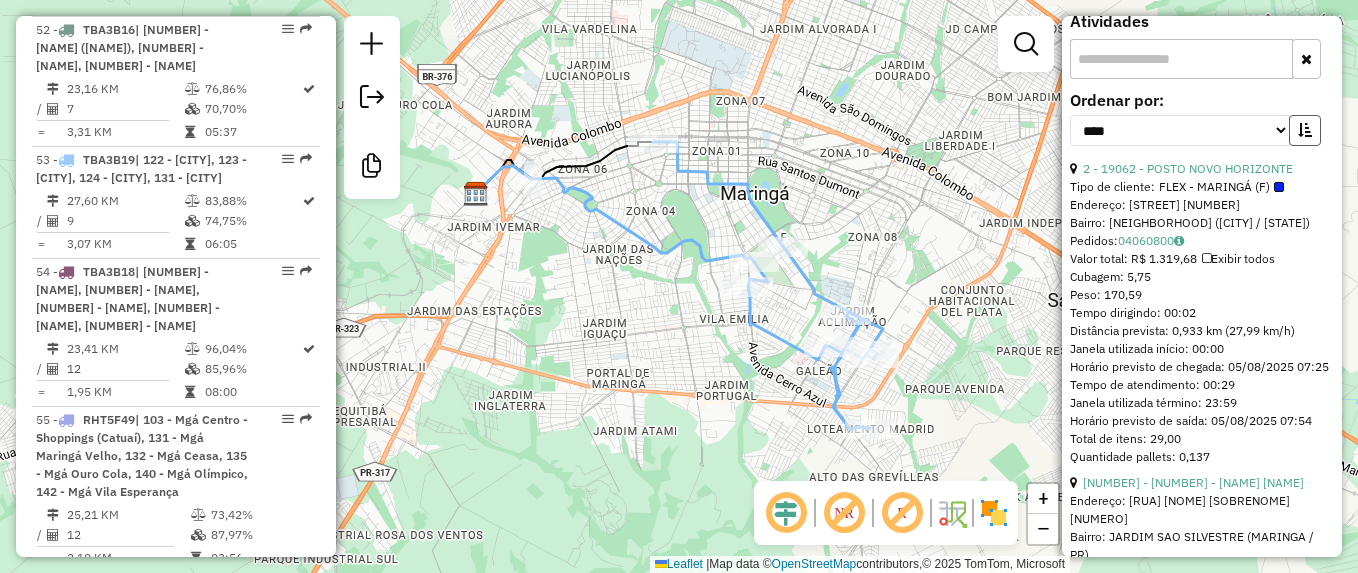 click at bounding box center [1305, 130] 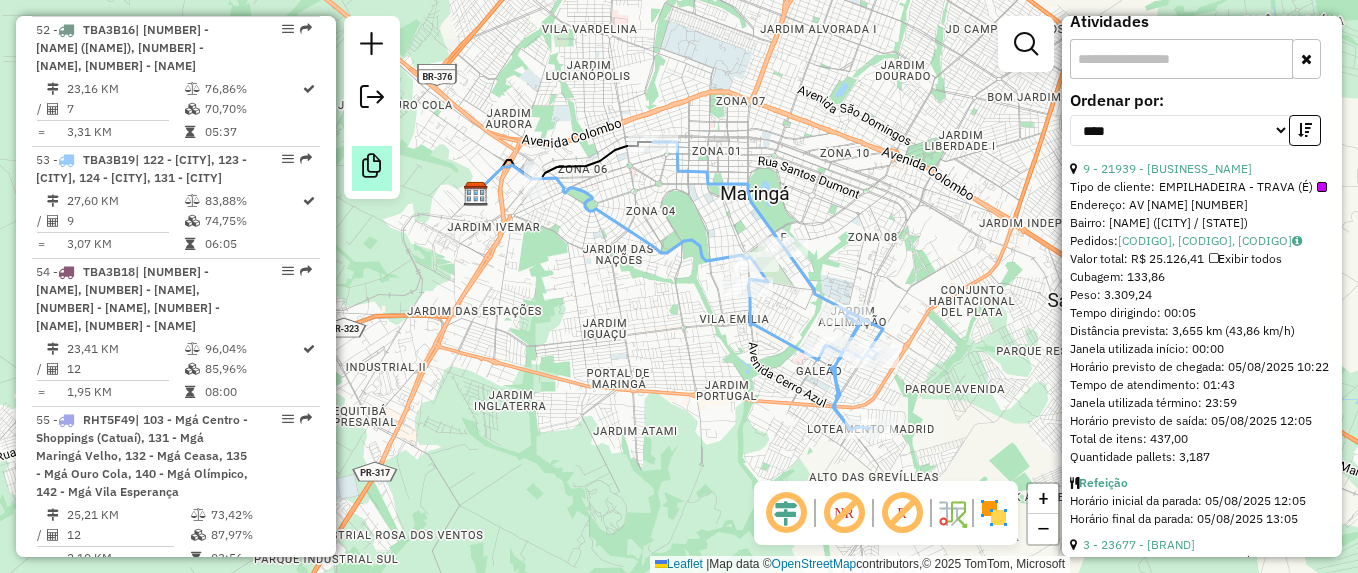 type 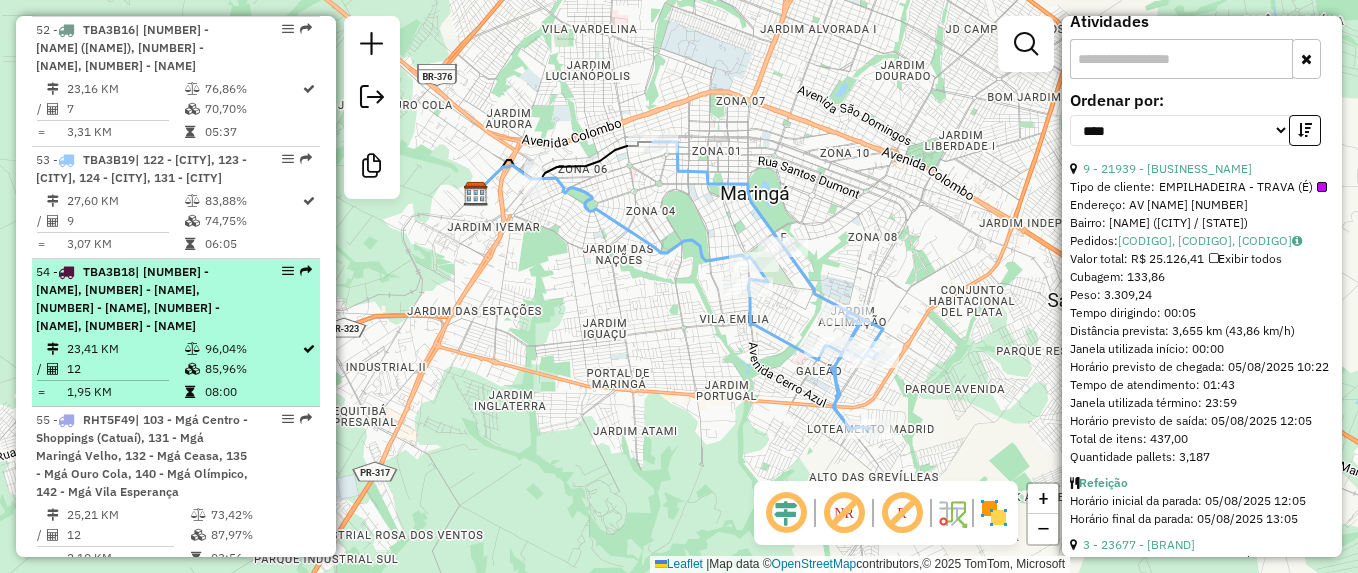 click at bounding box center (66, 272) 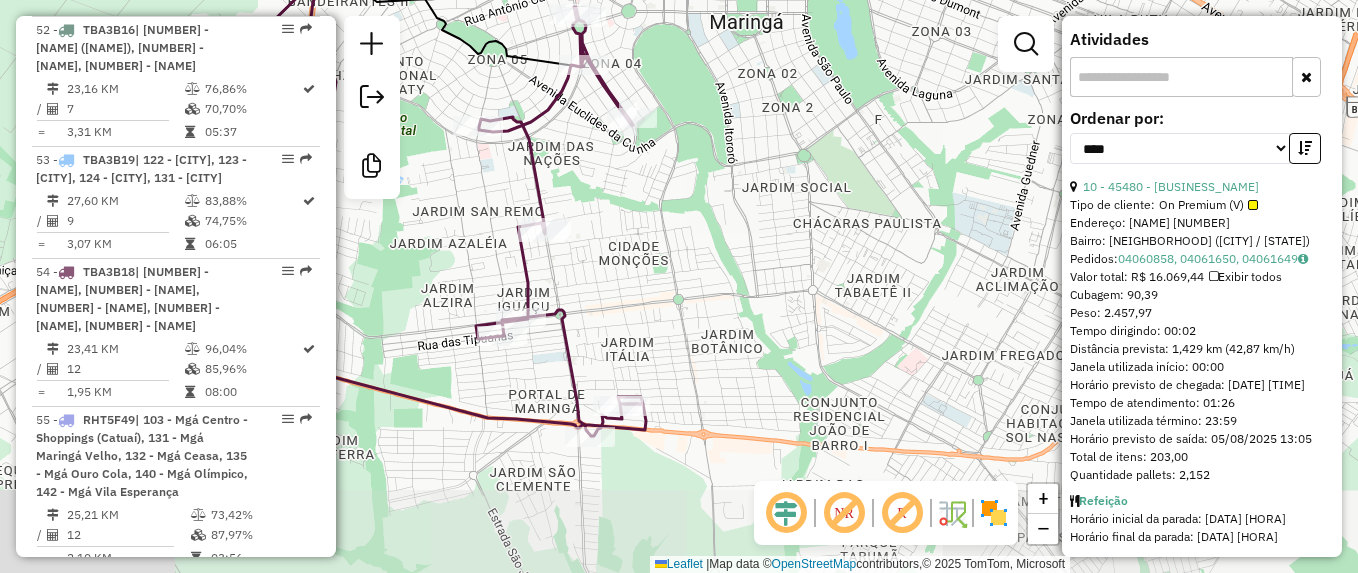 drag, startPoint x: 972, startPoint y: 367, endPoint x: 747, endPoint y: 280, distance: 241.23433 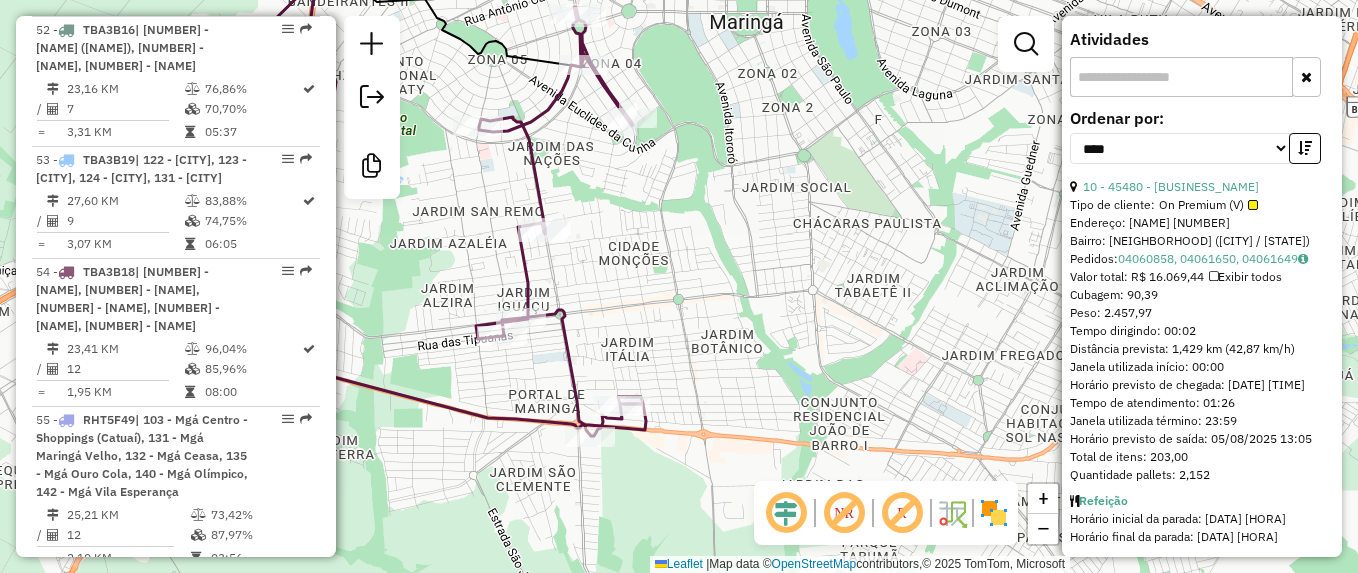 scroll, scrollTop: 7137, scrollLeft: 0, axis: vertical 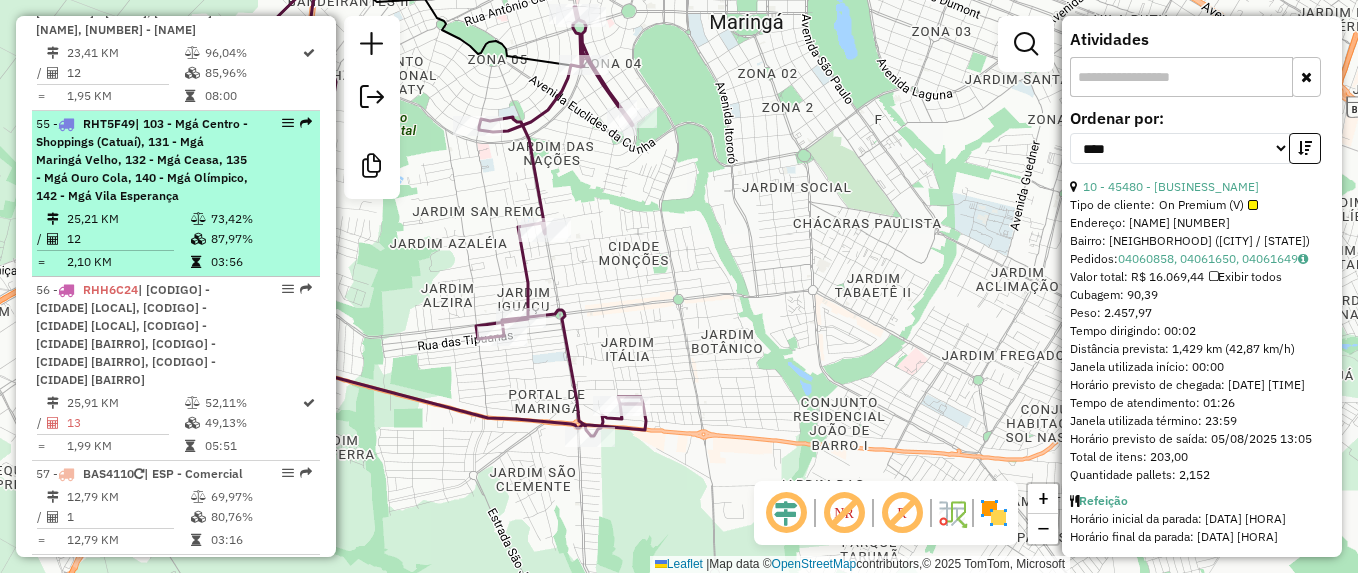 click at bounding box center (66, 124) 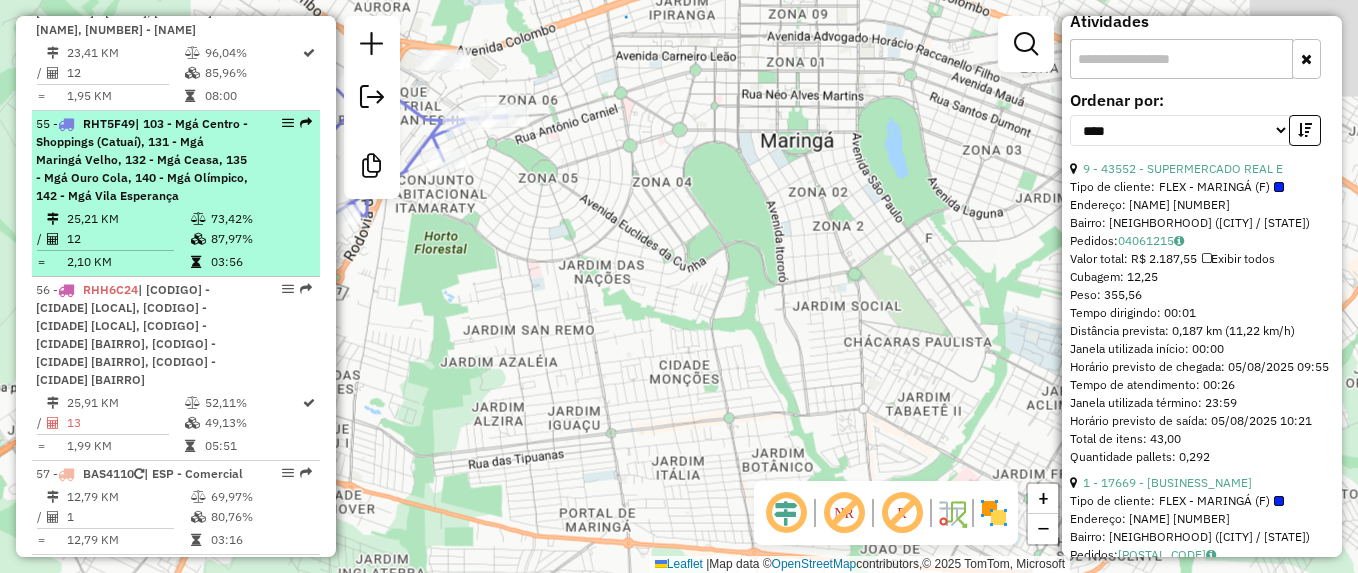 scroll, scrollTop: 736, scrollLeft: 0, axis: vertical 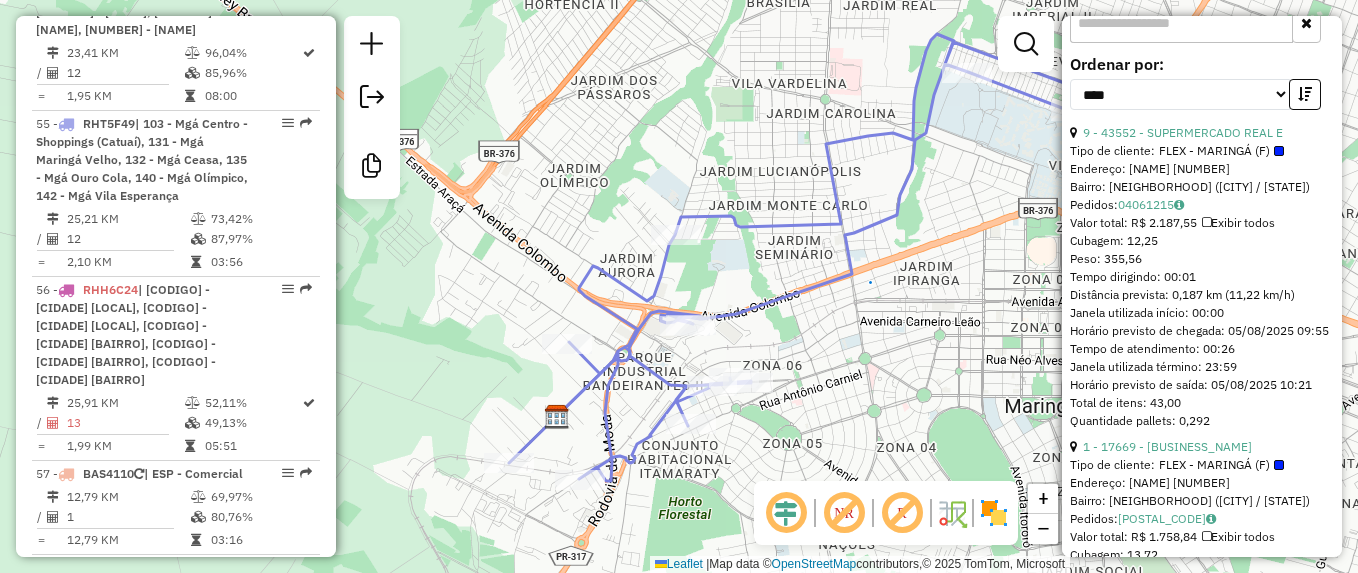 drag, startPoint x: 670, startPoint y: 306, endPoint x: 789, endPoint y: 278, distance: 122.24974 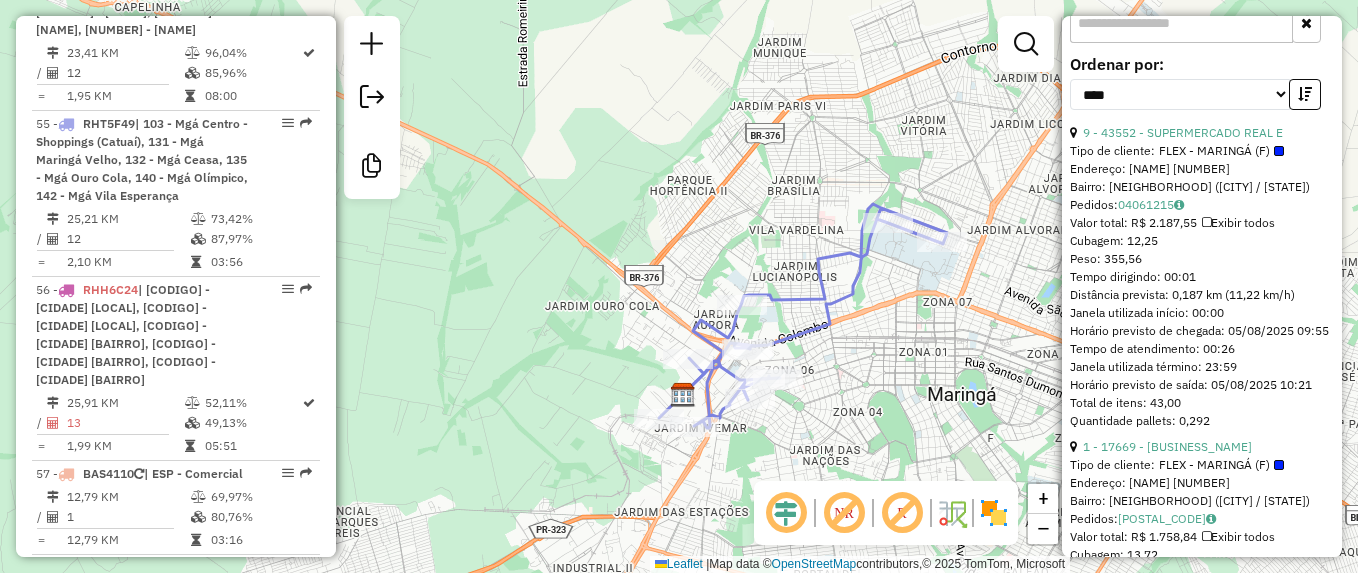 scroll, scrollTop: 5393, scrollLeft: 0, axis: vertical 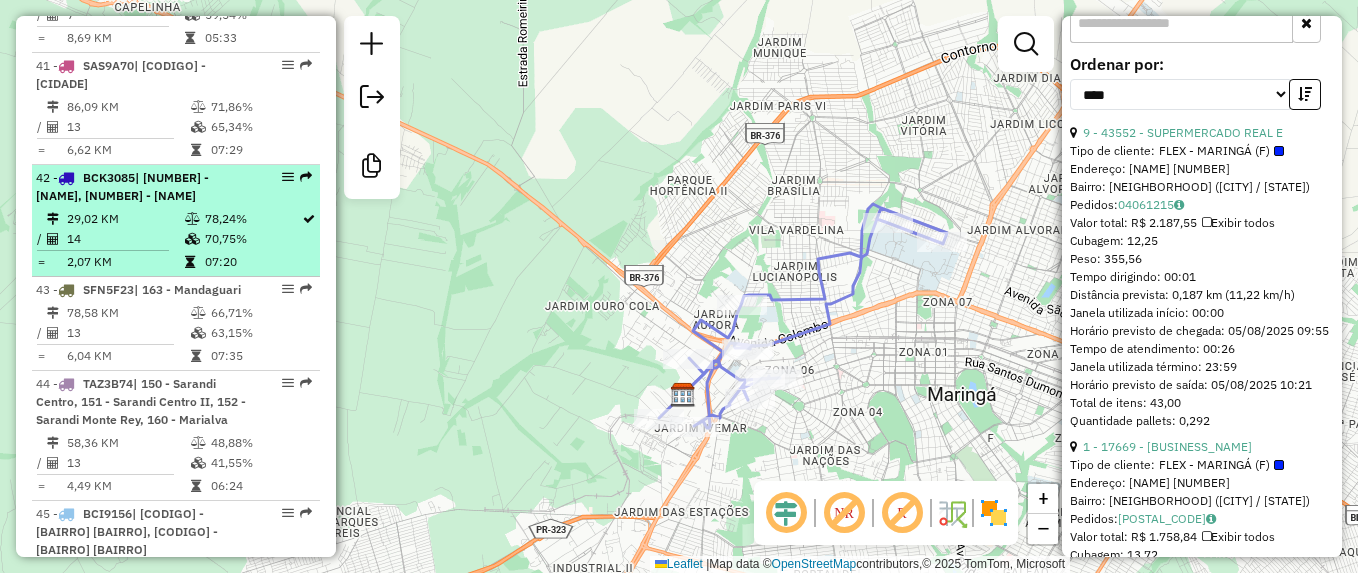 click at bounding box center [66, 178] 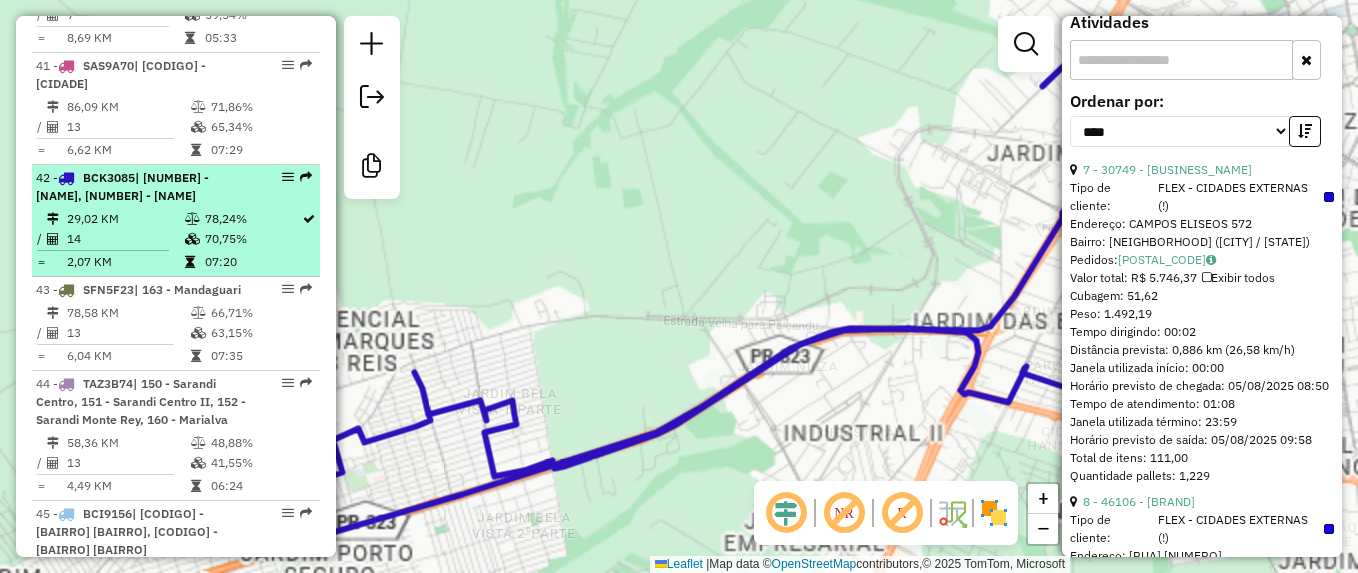 scroll, scrollTop: 719, scrollLeft: 0, axis: vertical 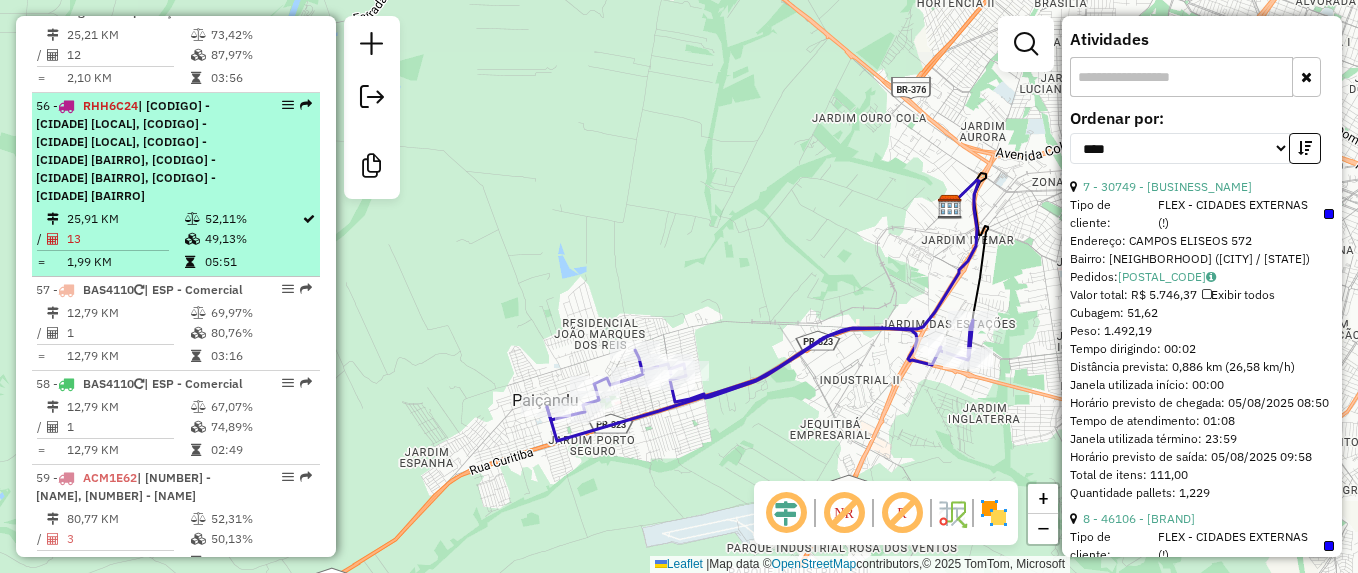 click at bounding box center (66, 106) 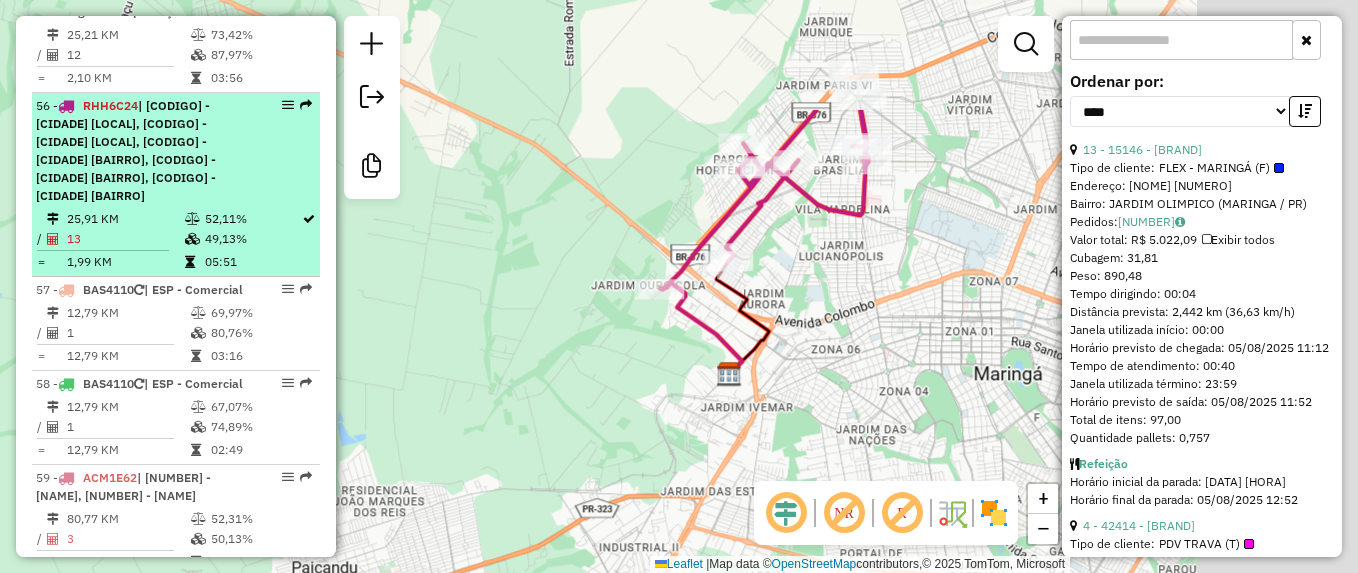 scroll, scrollTop: 700, scrollLeft: 0, axis: vertical 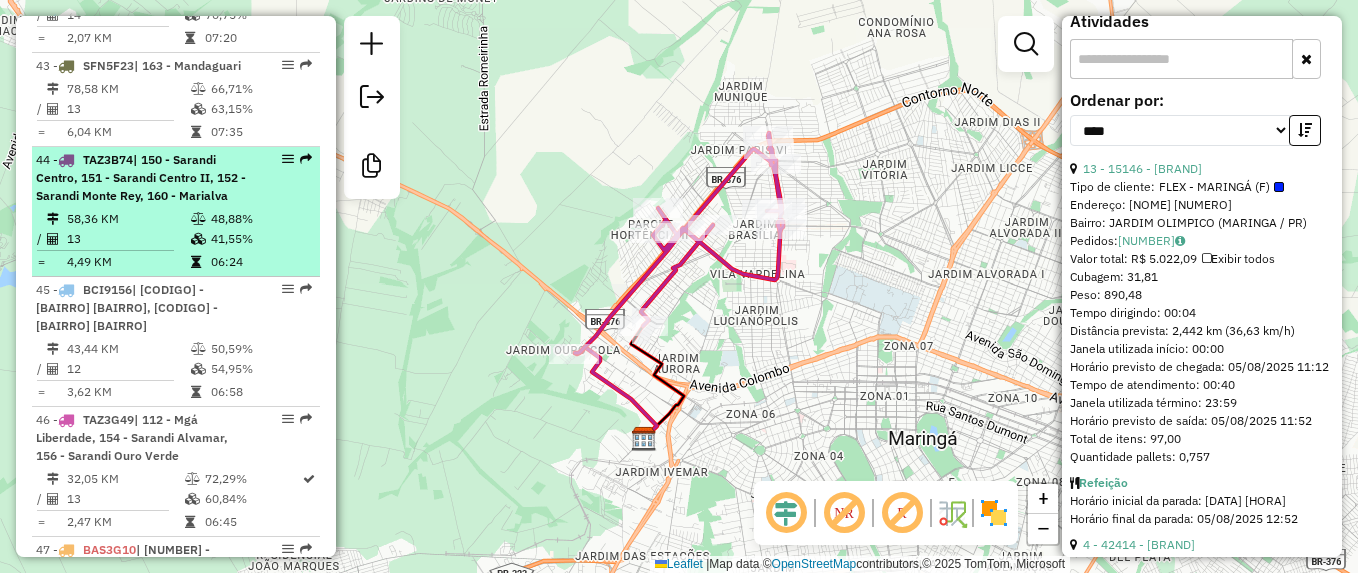click at bounding box center [66, 160] 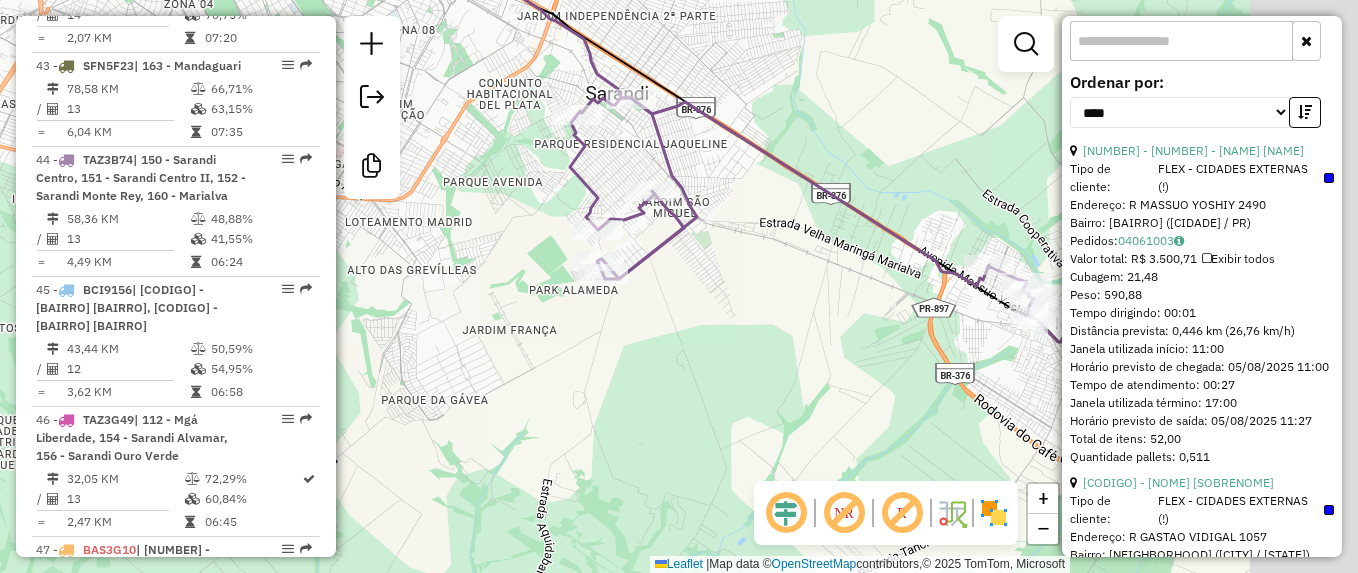 drag, startPoint x: 890, startPoint y: 355, endPoint x: 754, endPoint y: 175, distance: 225.60143 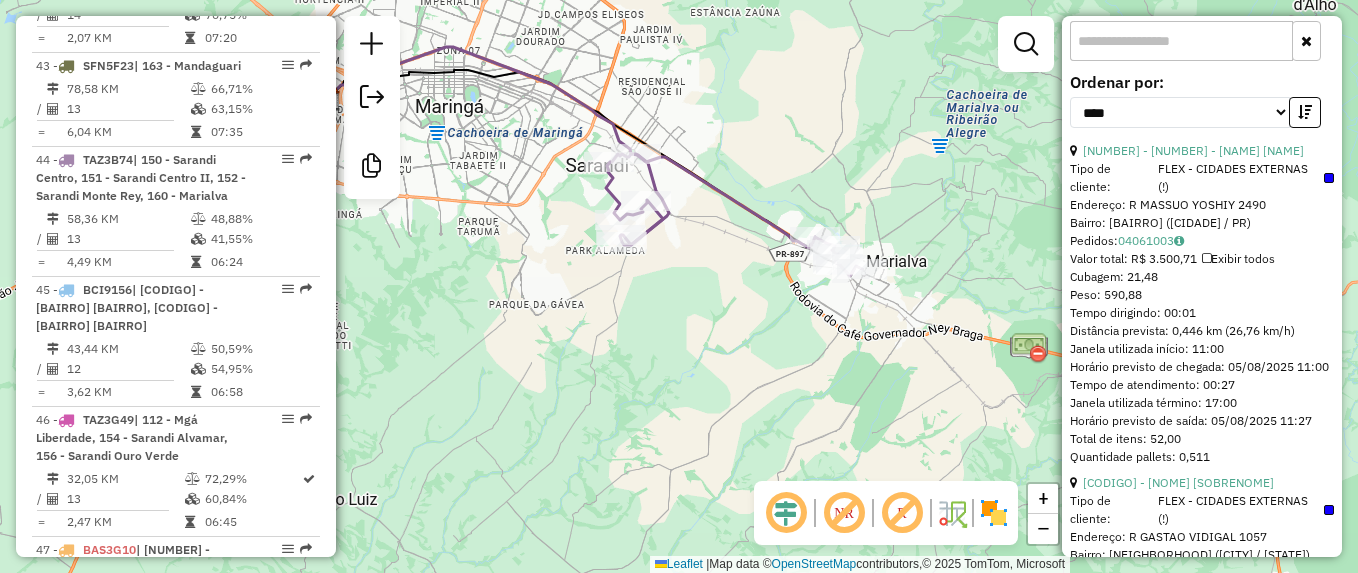 drag, startPoint x: 769, startPoint y: 334, endPoint x: 719, endPoint y: 327, distance: 50.48762 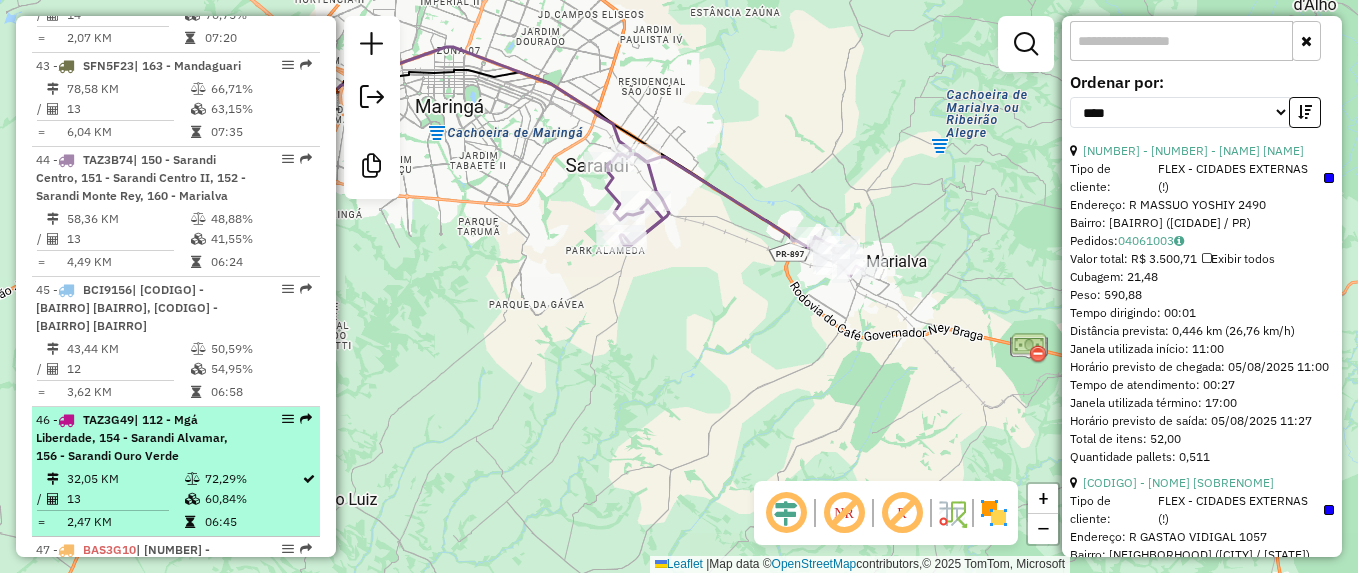 click at bounding box center [66, 420] 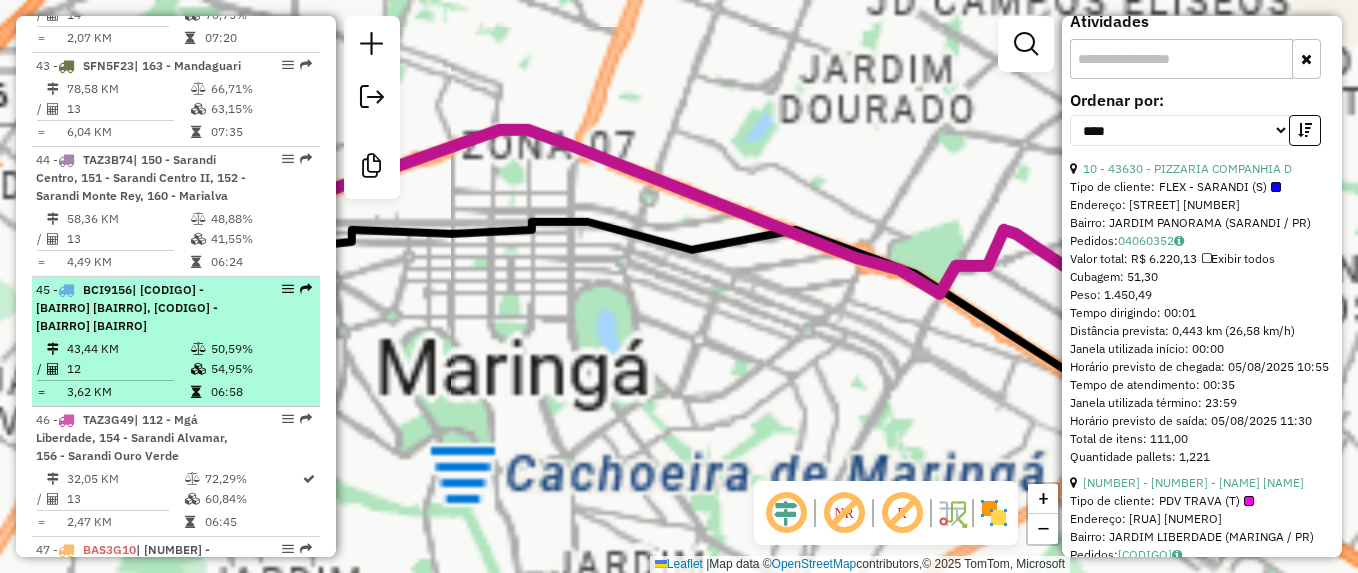 scroll, scrollTop: 682, scrollLeft: 0, axis: vertical 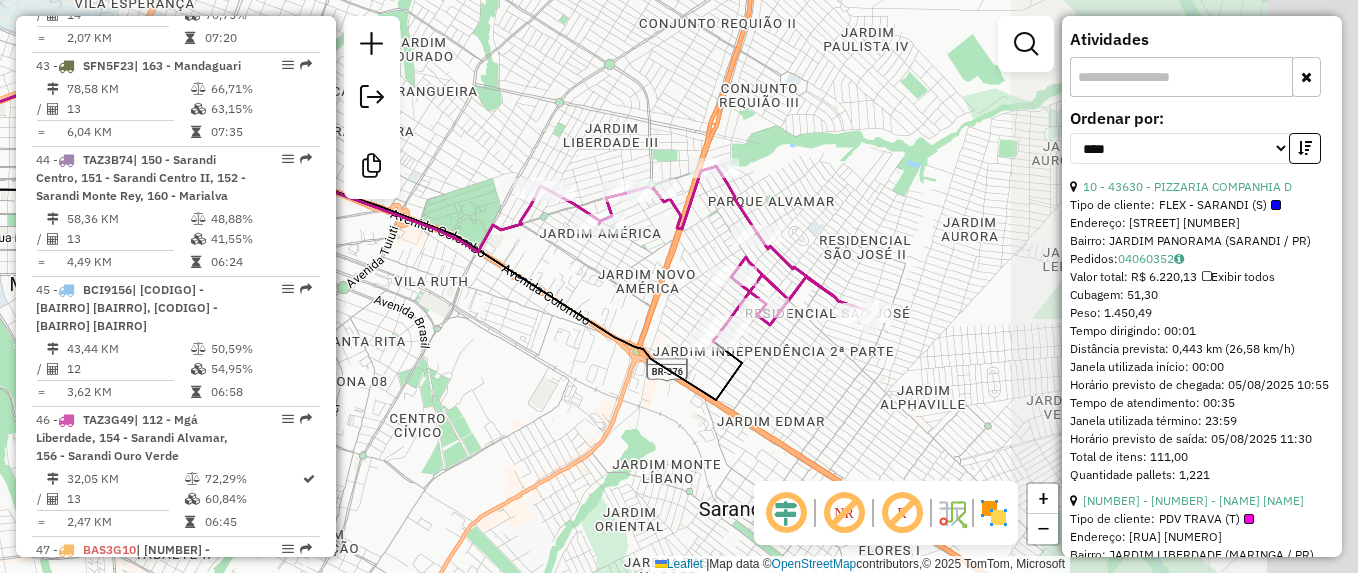 drag, startPoint x: 947, startPoint y: 361, endPoint x: 502, endPoint y: 295, distance: 449.86777 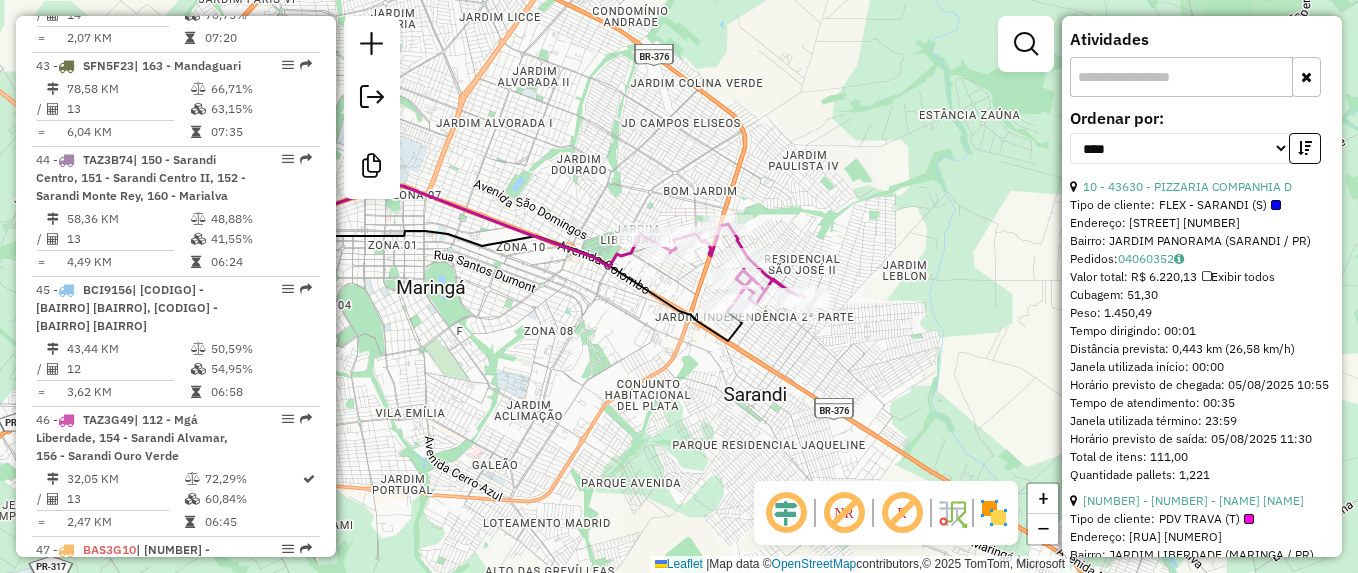 scroll, scrollTop: 6007, scrollLeft: 0, axis: vertical 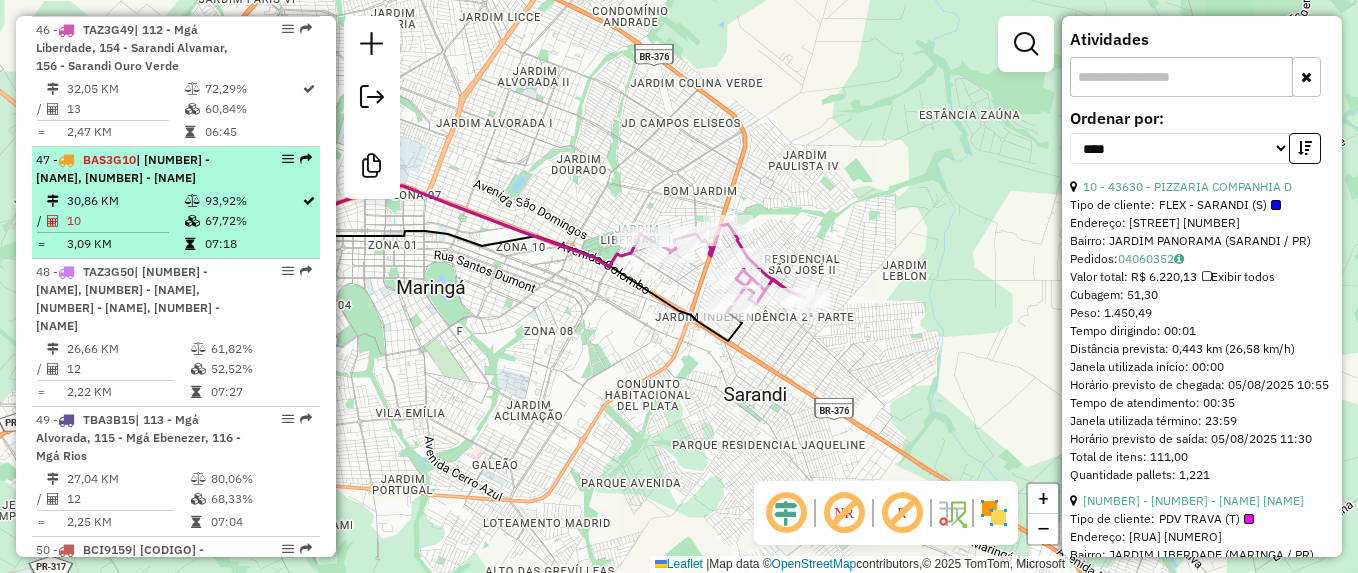 click at bounding box center [66, 160] 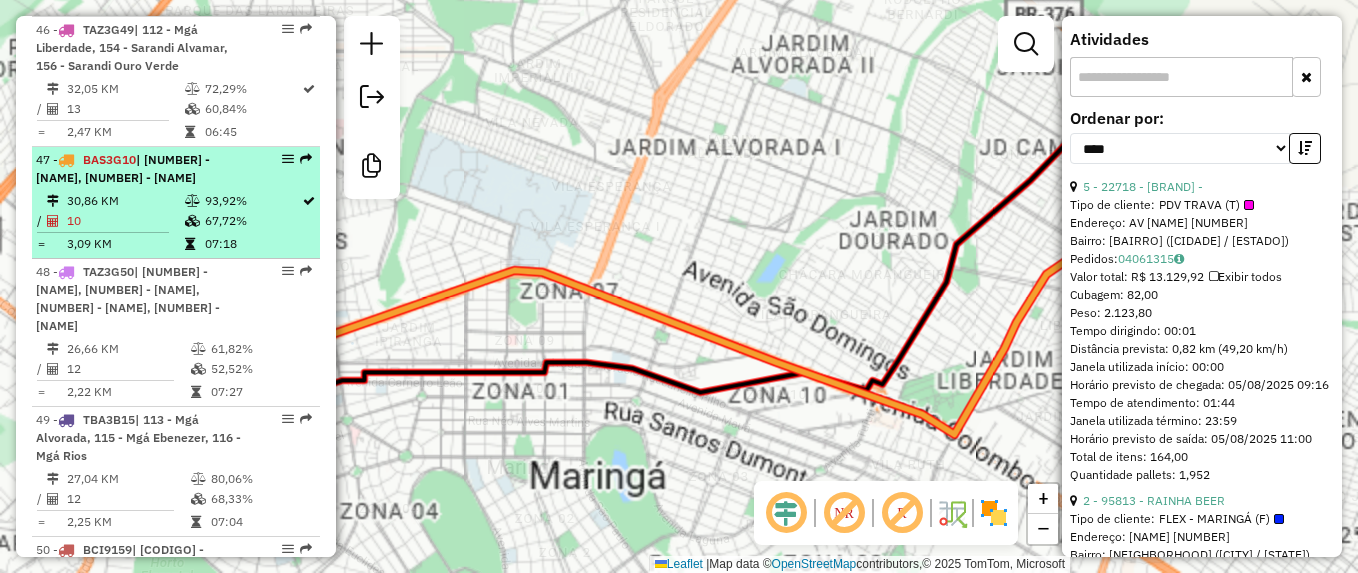 scroll, scrollTop: 700, scrollLeft: 0, axis: vertical 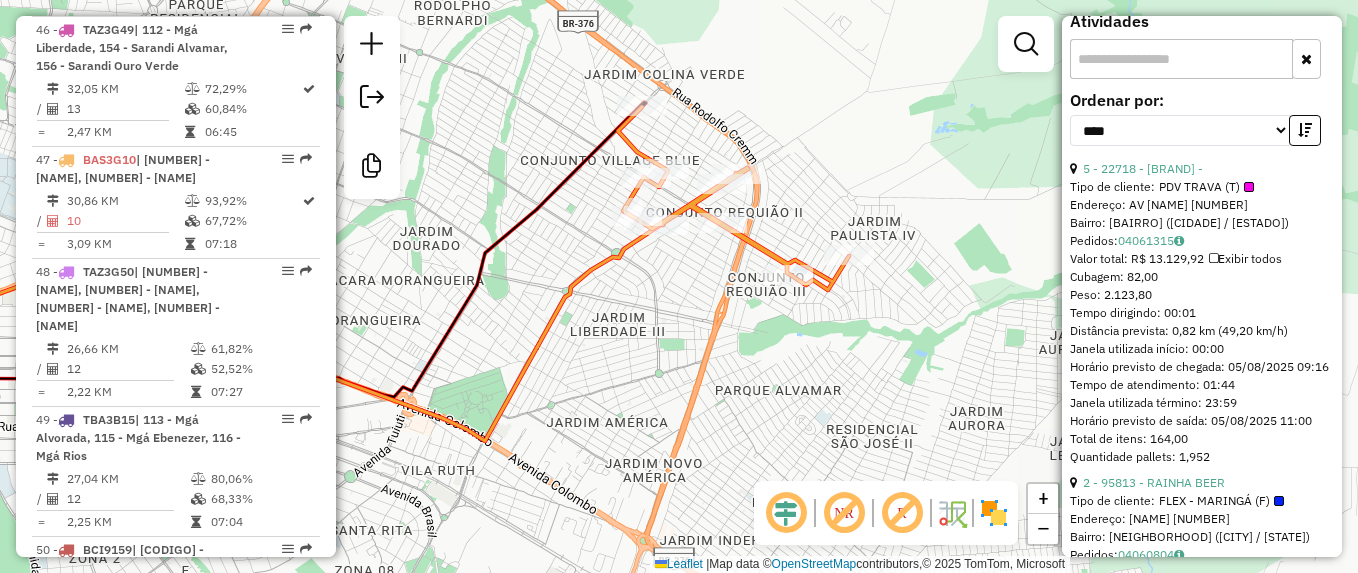 drag, startPoint x: 798, startPoint y: 296, endPoint x: 328, endPoint y: 302, distance: 470.0383 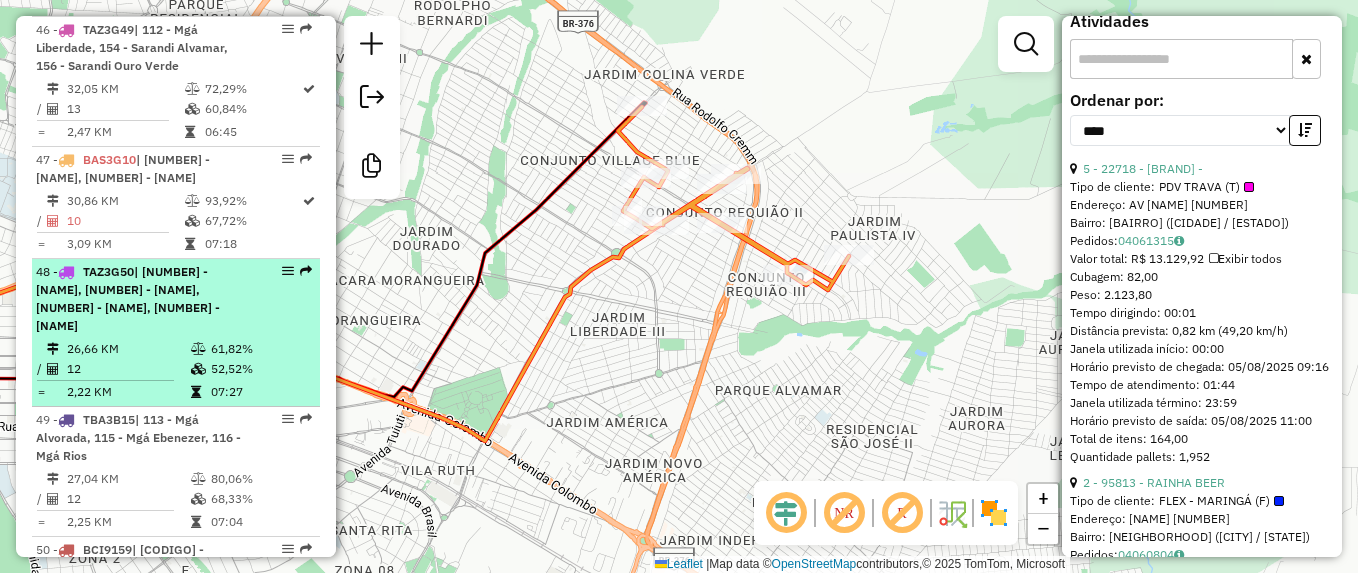 click at bounding box center [66, 272] 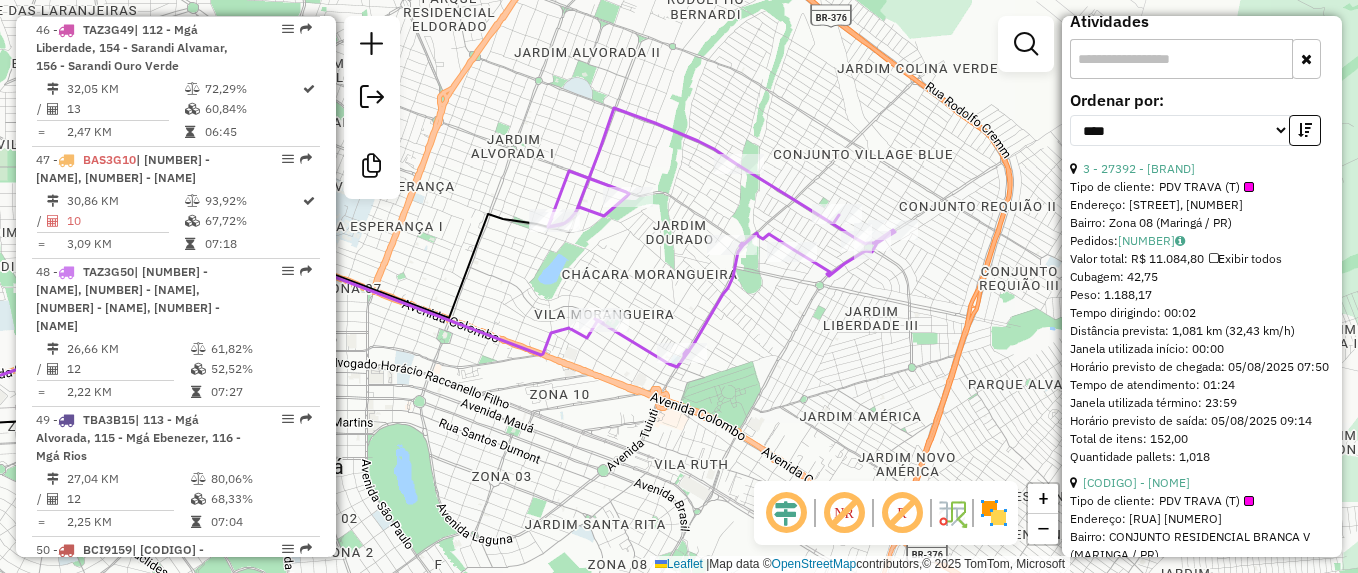 drag, startPoint x: 711, startPoint y: 351, endPoint x: 395, endPoint y: 352, distance: 316.0016 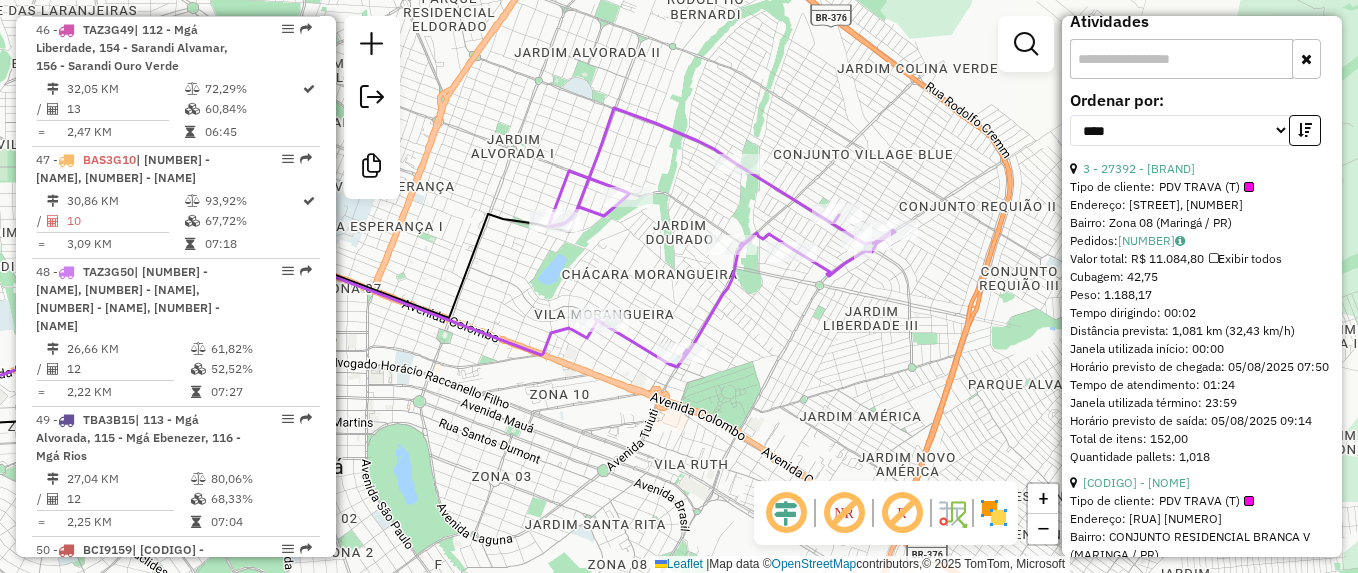 scroll, scrollTop: 5057, scrollLeft: 0, axis: vertical 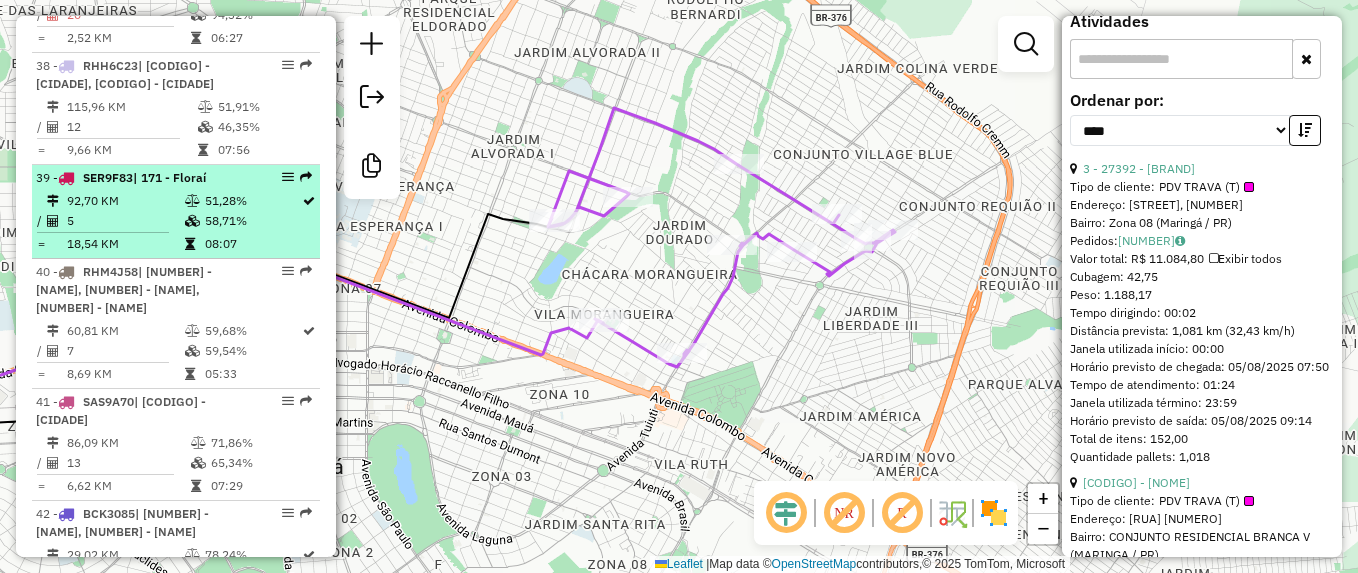 click at bounding box center [66, 178] 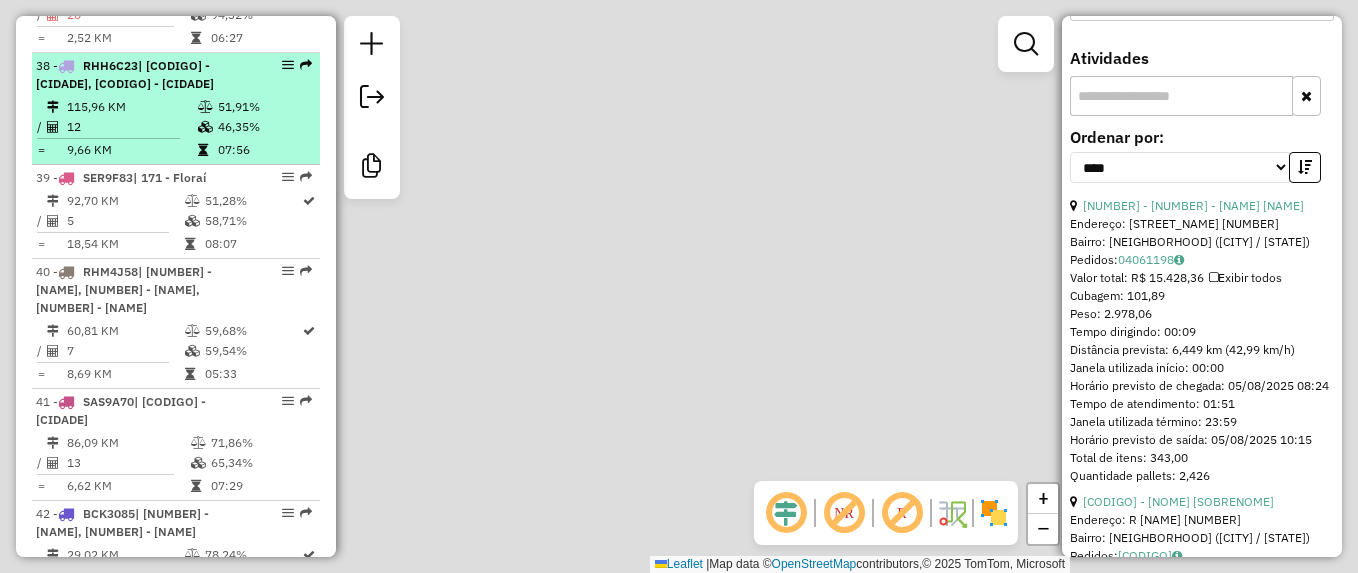 scroll, scrollTop: 737, scrollLeft: 0, axis: vertical 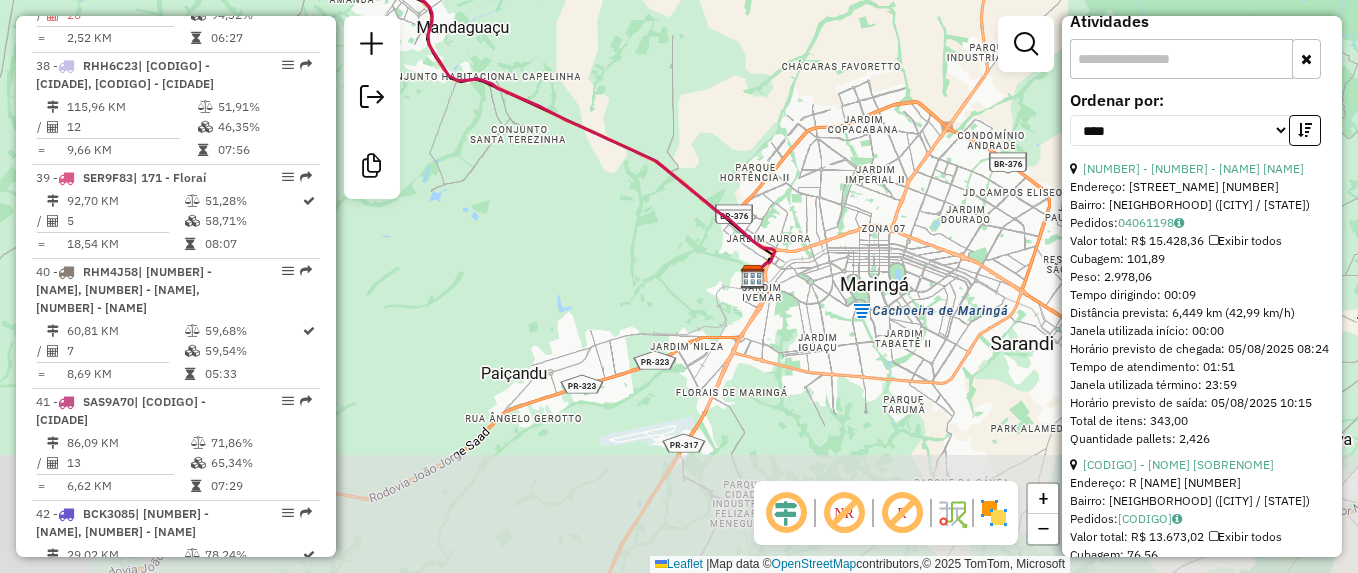 drag, startPoint x: 883, startPoint y: 383, endPoint x: 501, endPoint y: 123, distance: 462.08658 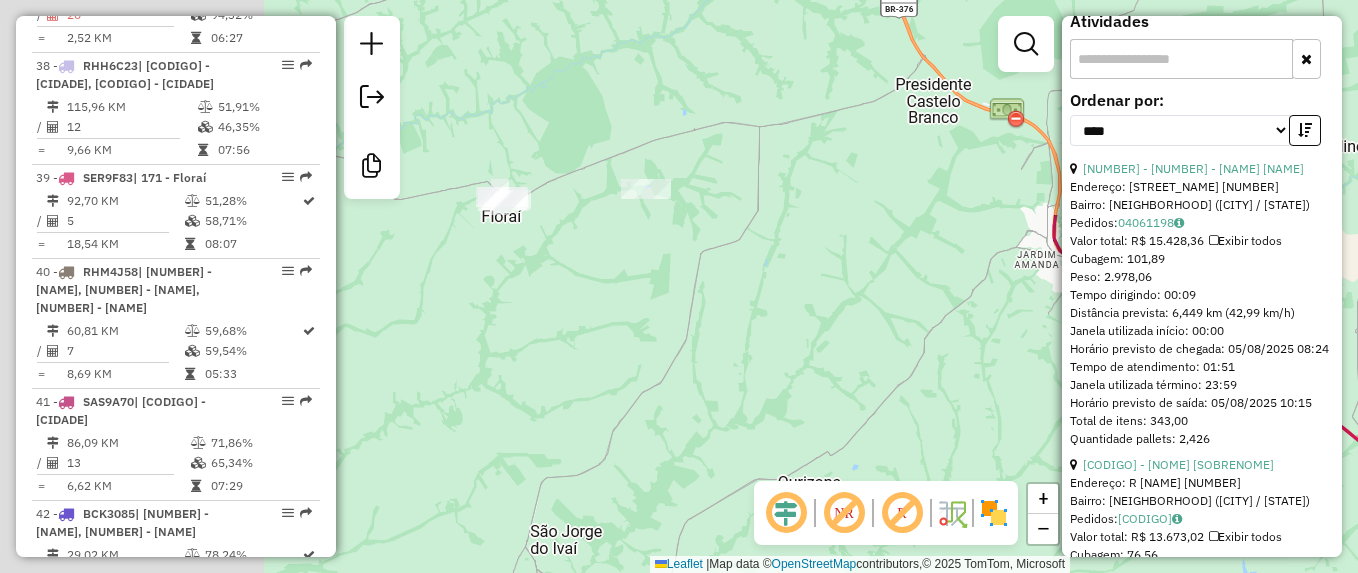 drag, startPoint x: 533, startPoint y: 189, endPoint x: 1357, endPoint y: 516, distance: 886.5128 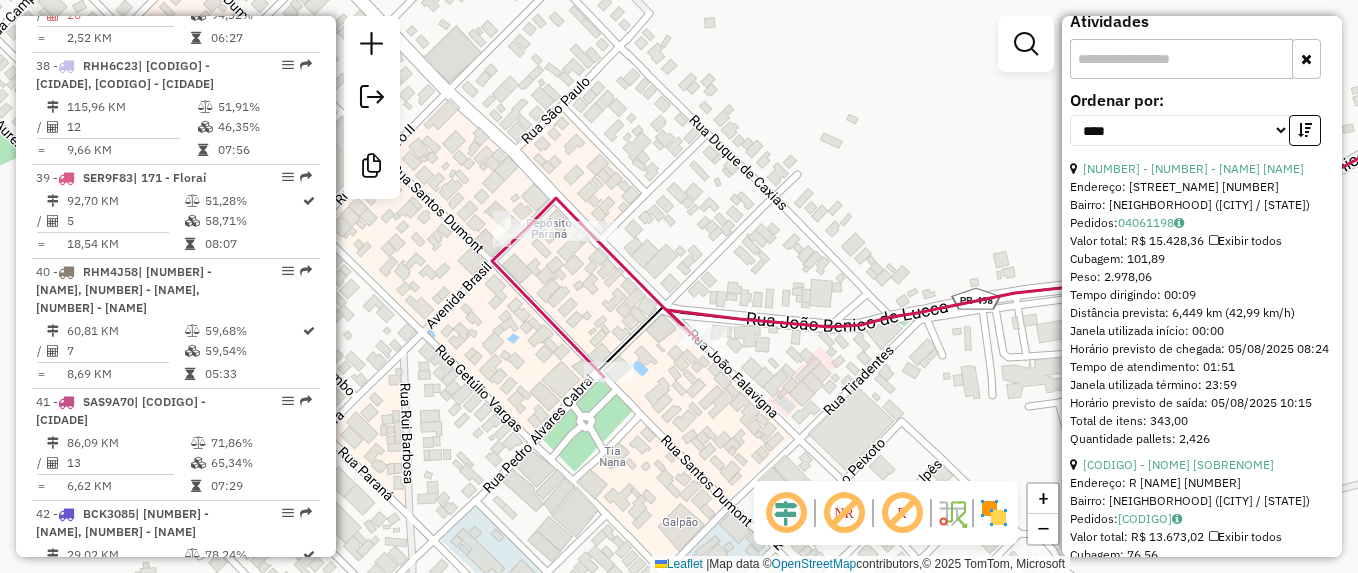 drag, startPoint x: 684, startPoint y: 296, endPoint x: 686, endPoint y: 162, distance: 134.01492 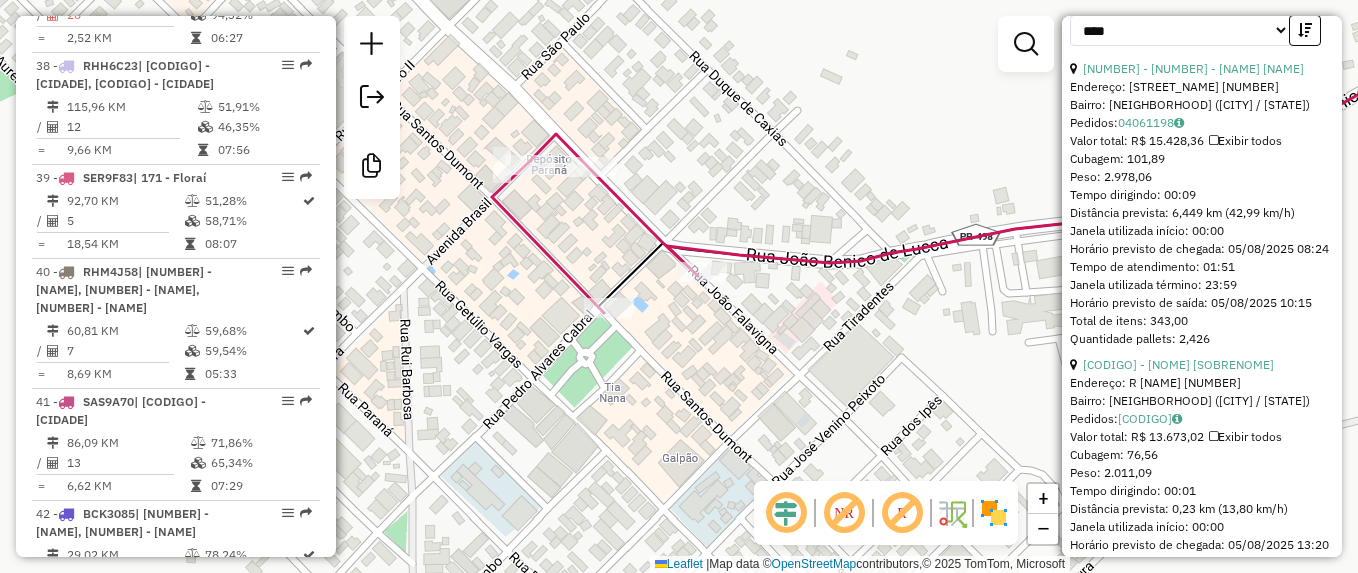 scroll, scrollTop: 1137, scrollLeft: 0, axis: vertical 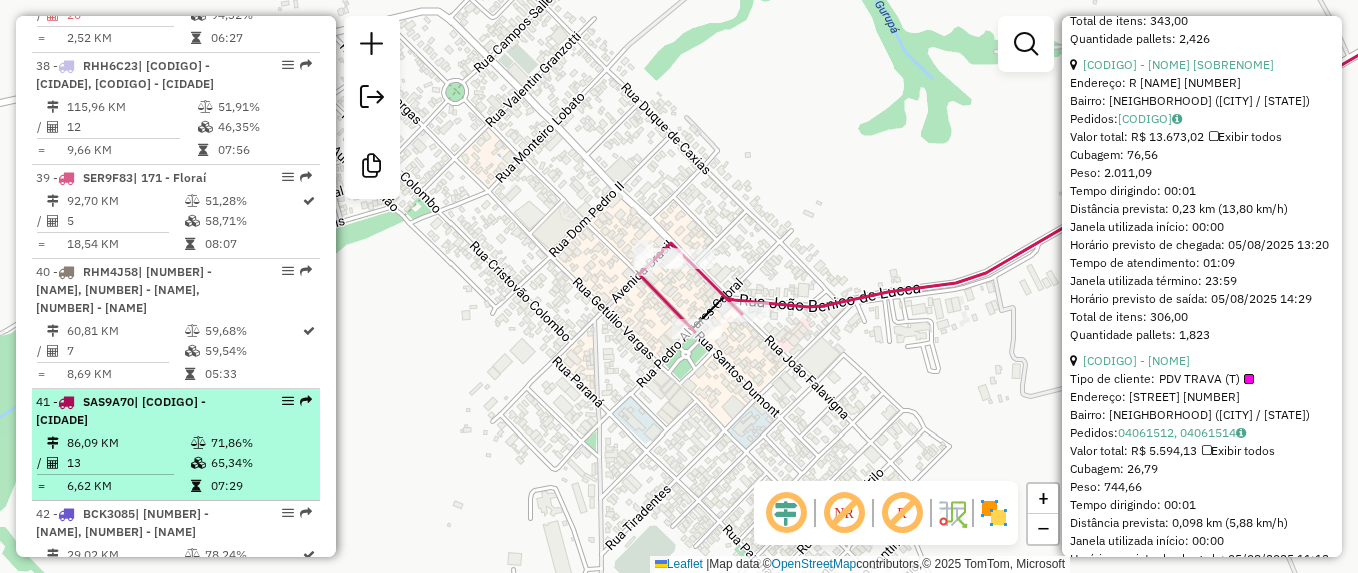 click at bounding box center [66, 402] 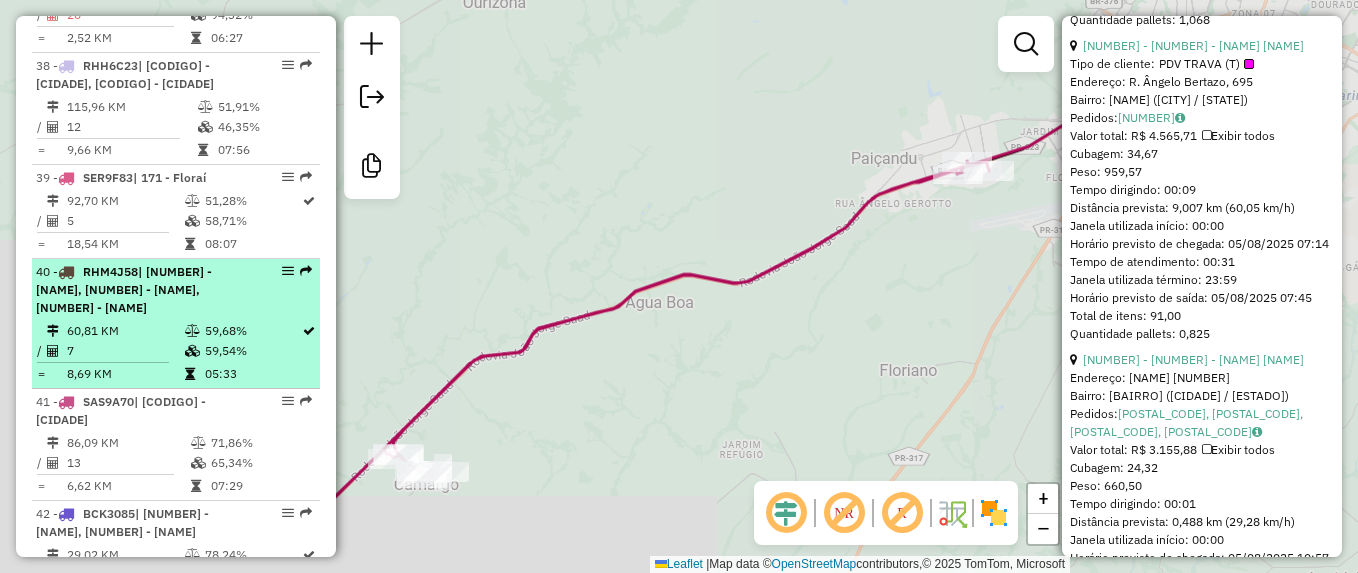 scroll, scrollTop: 1082, scrollLeft: 0, axis: vertical 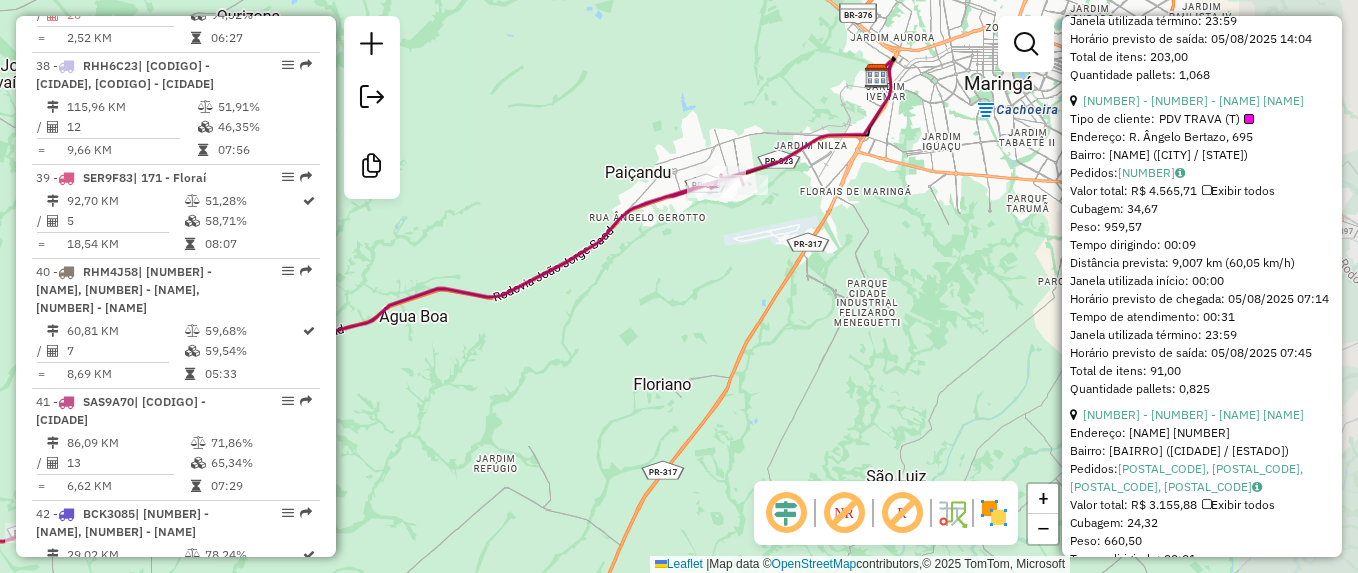 drag, startPoint x: 859, startPoint y: 351, endPoint x: 613, endPoint y: 365, distance: 246.39806 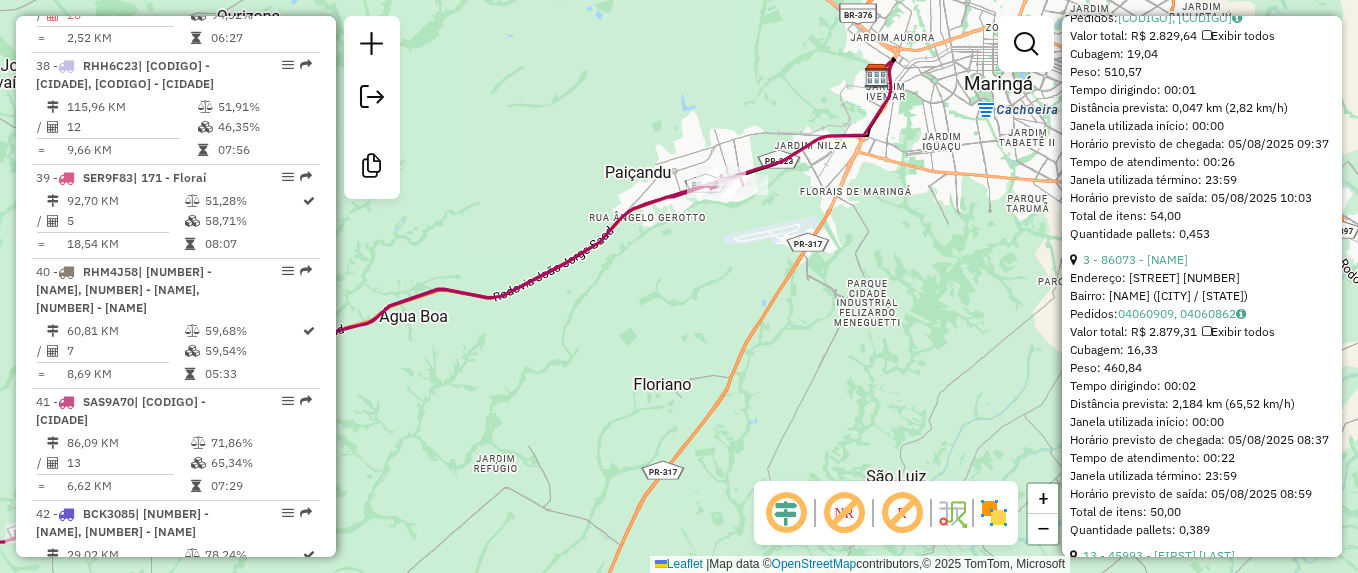 scroll, scrollTop: 1882, scrollLeft: 0, axis: vertical 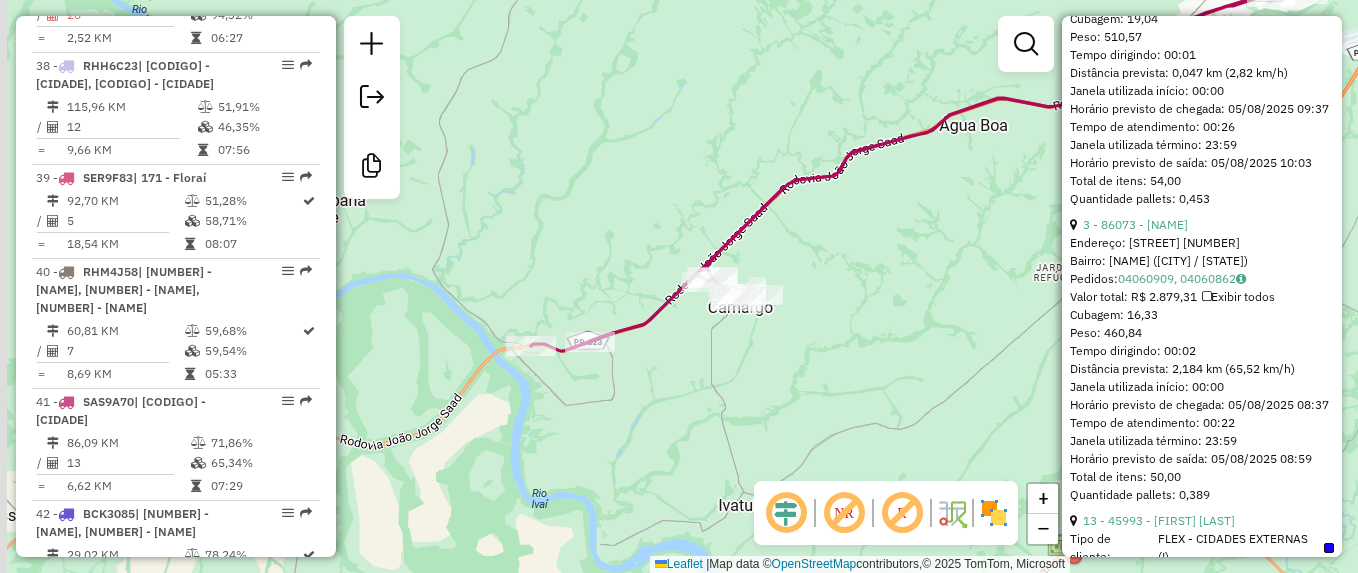 drag, startPoint x: 601, startPoint y: 391, endPoint x: 1161, endPoint y: 200, distance: 591.67645 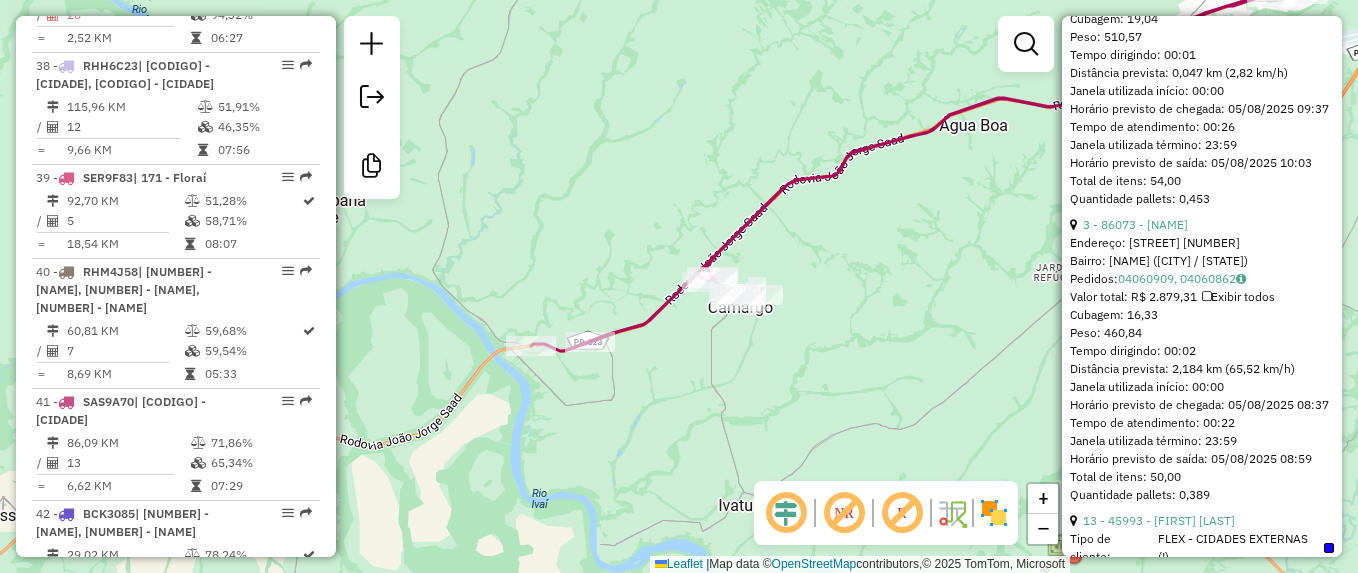 scroll, scrollTop: 5393, scrollLeft: 0, axis: vertical 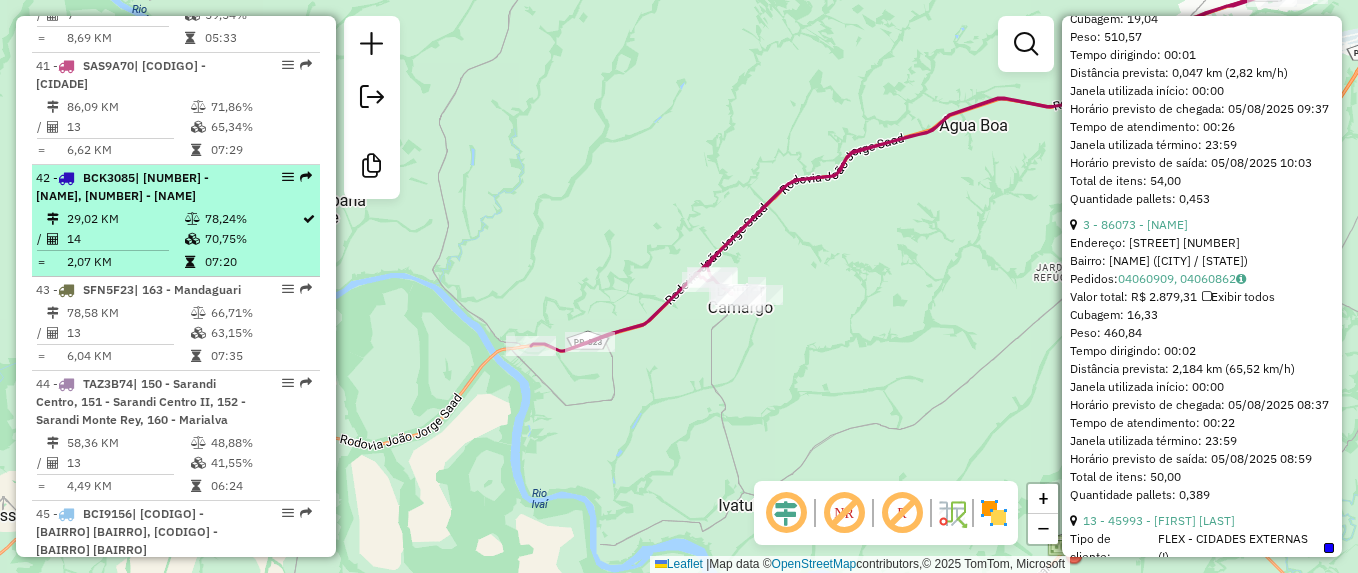 click at bounding box center [66, 178] 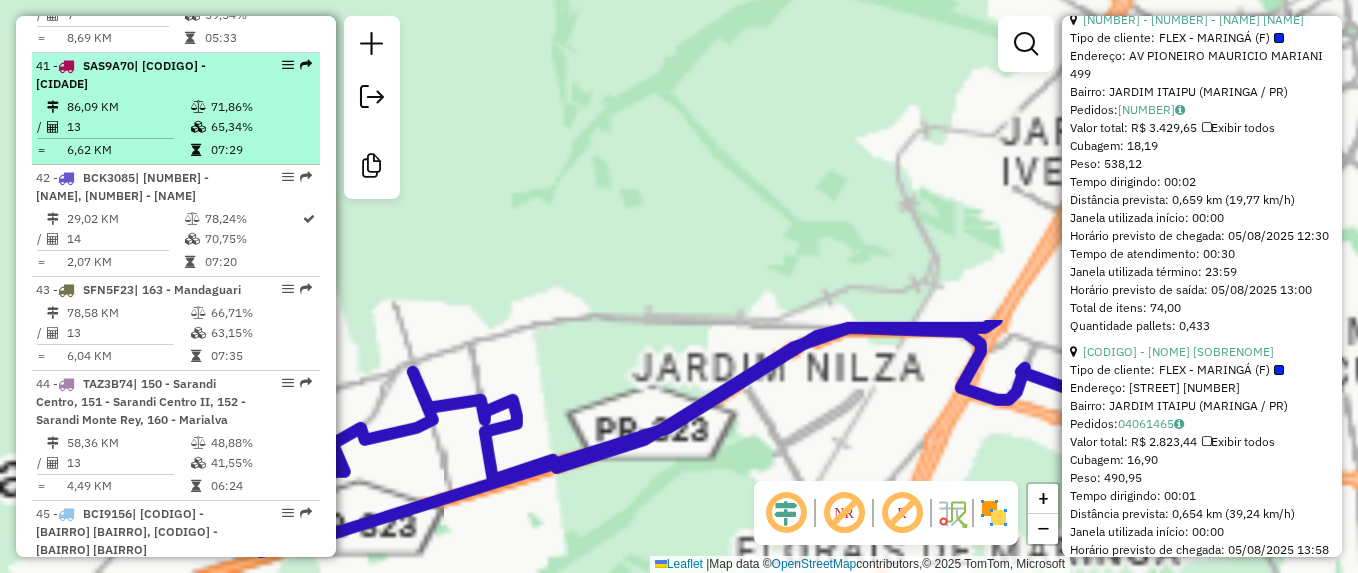 scroll, scrollTop: 1919, scrollLeft: 0, axis: vertical 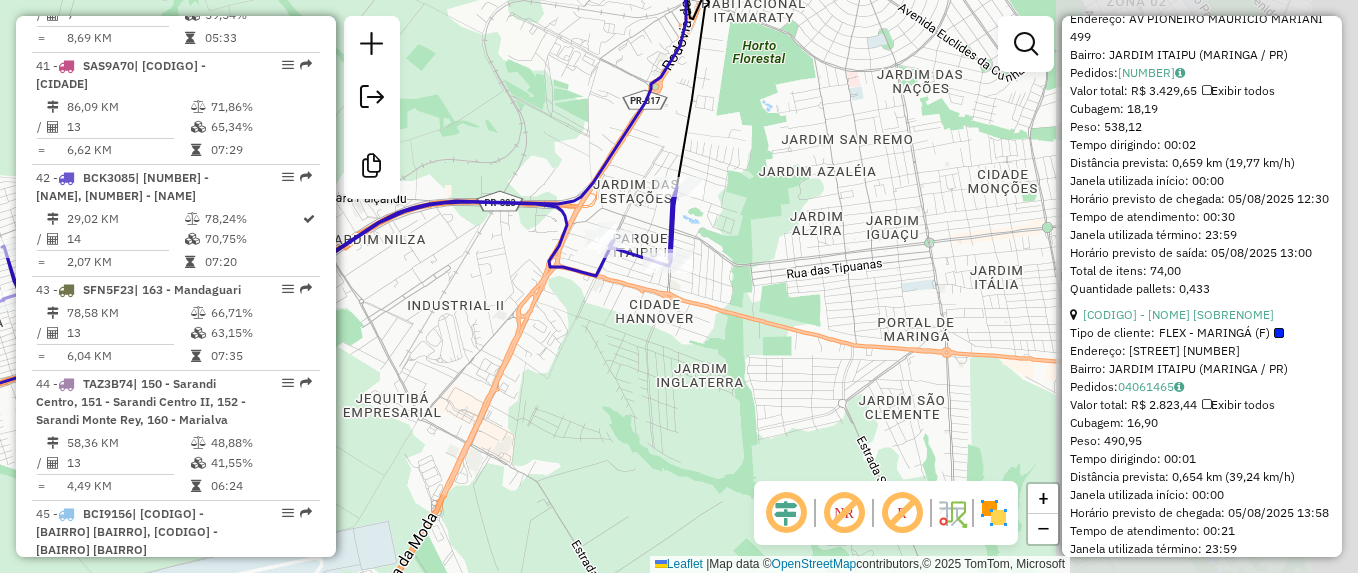 drag, startPoint x: 1010, startPoint y: 432, endPoint x: 597, endPoint y: 303, distance: 432.6777 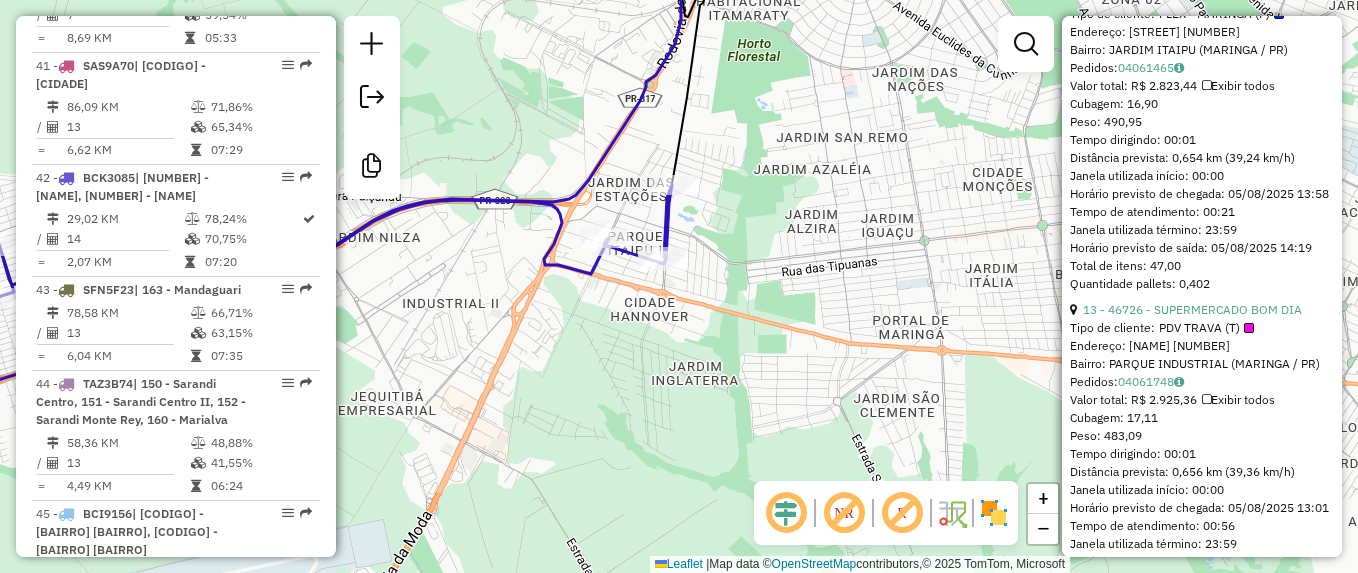 scroll, scrollTop: 2319, scrollLeft: 0, axis: vertical 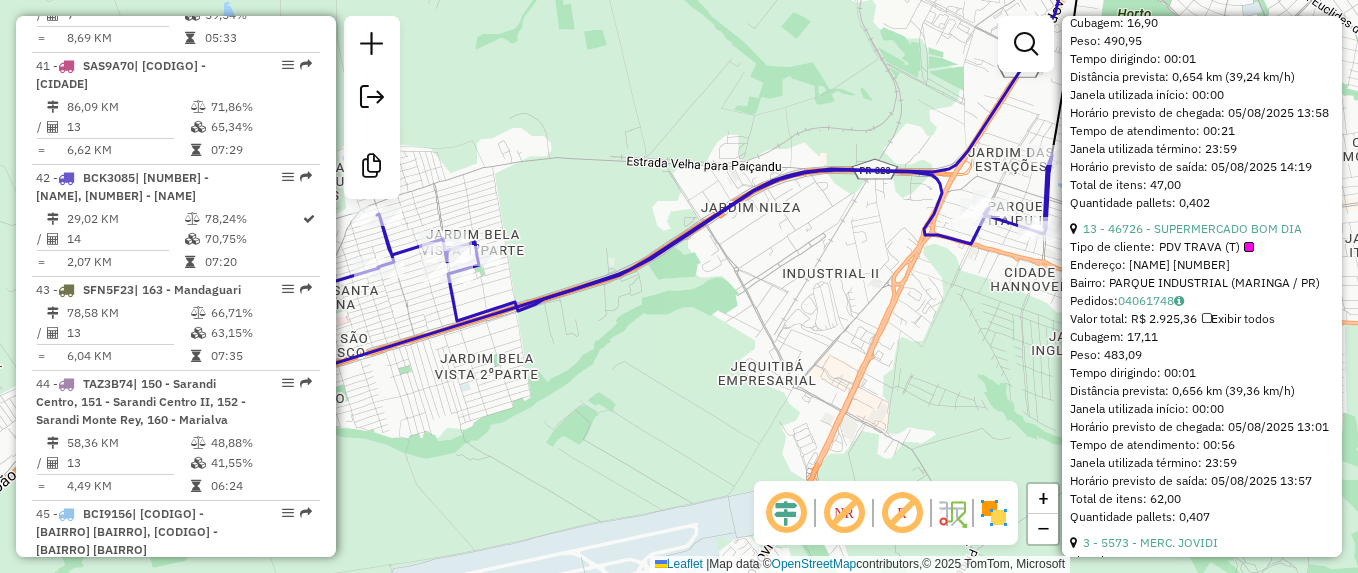 drag, startPoint x: 565, startPoint y: 372, endPoint x: 945, endPoint y: 342, distance: 381.18237 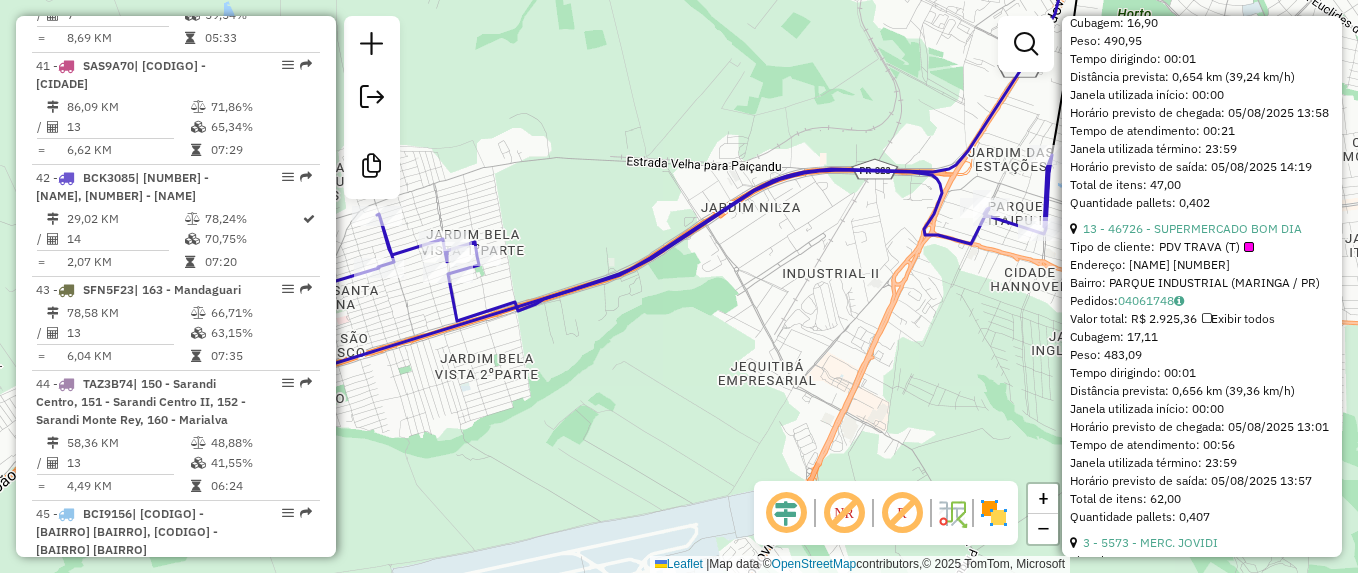 scroll, scrollTop: 6841, scrollLeft: 0, axis: vertical 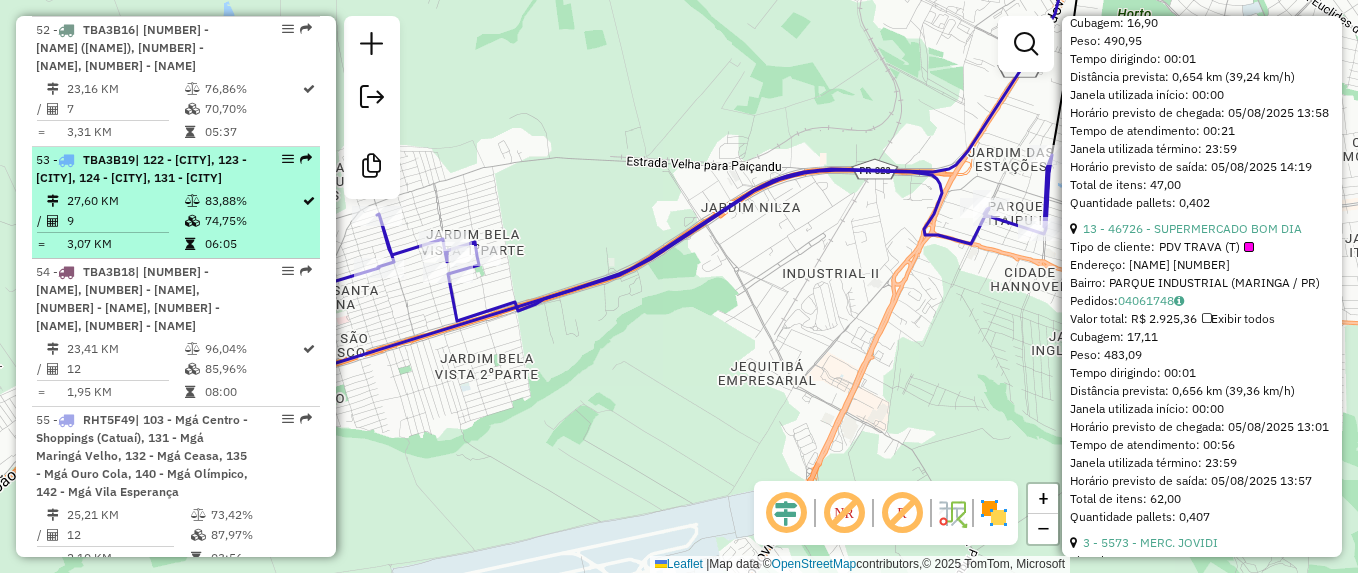 click at bounding box center [66, 160] 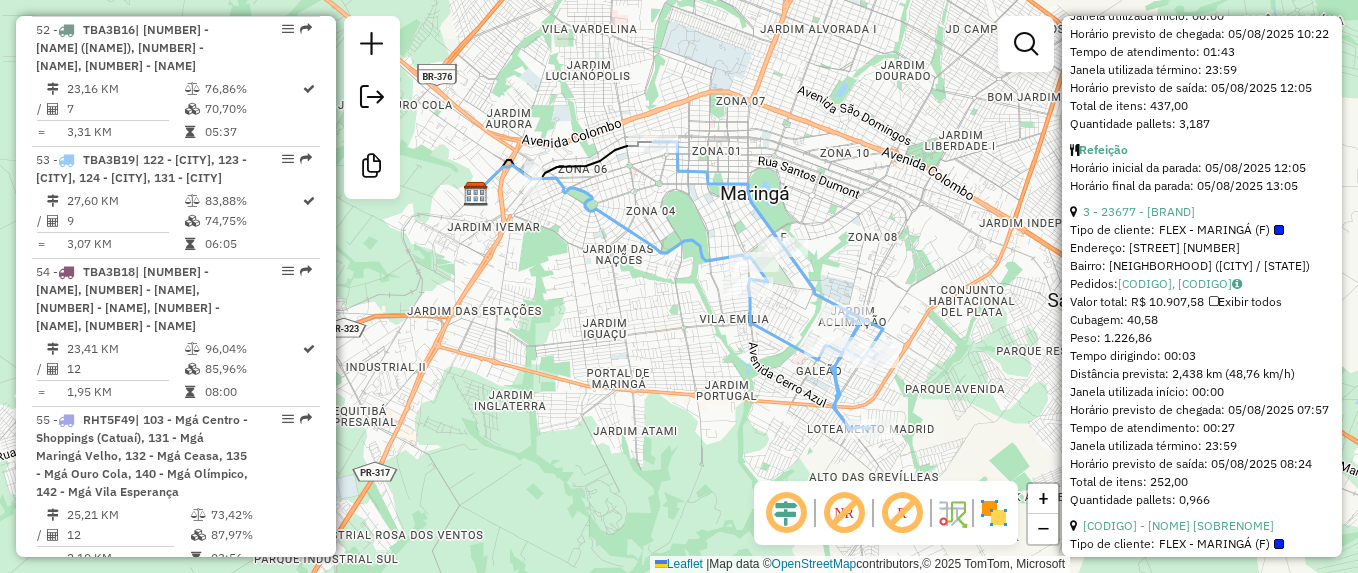 scroll, scrollTop: 1200, scrollLeft: 0, axis: vertical 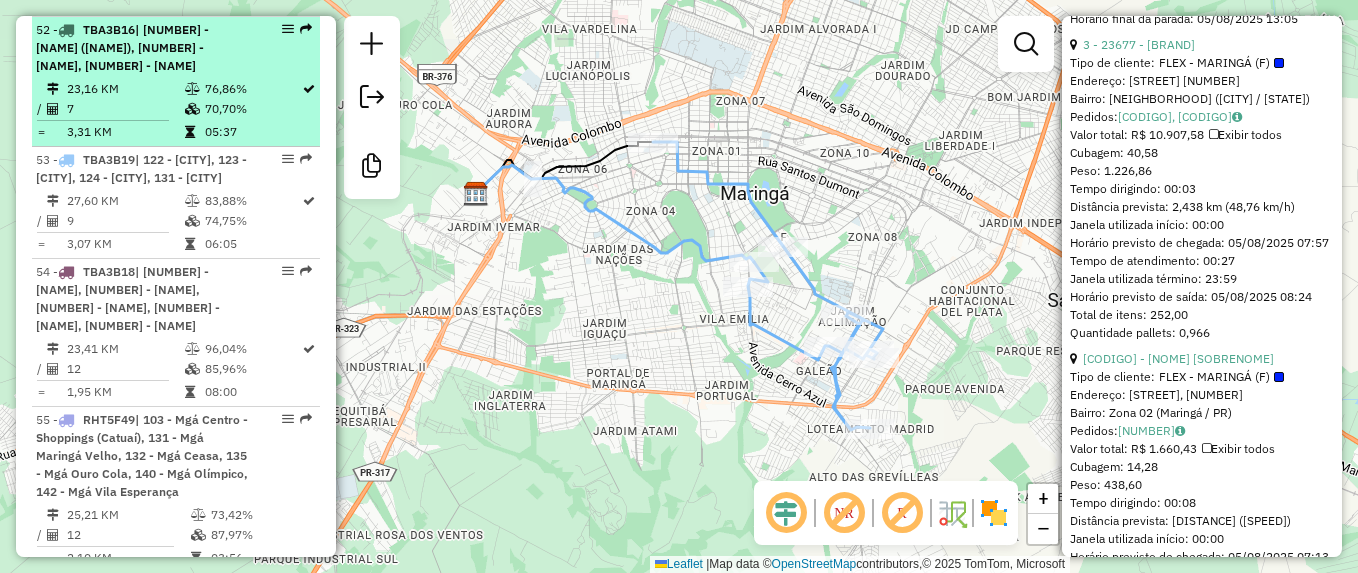 click at bounding box center [66, 30] 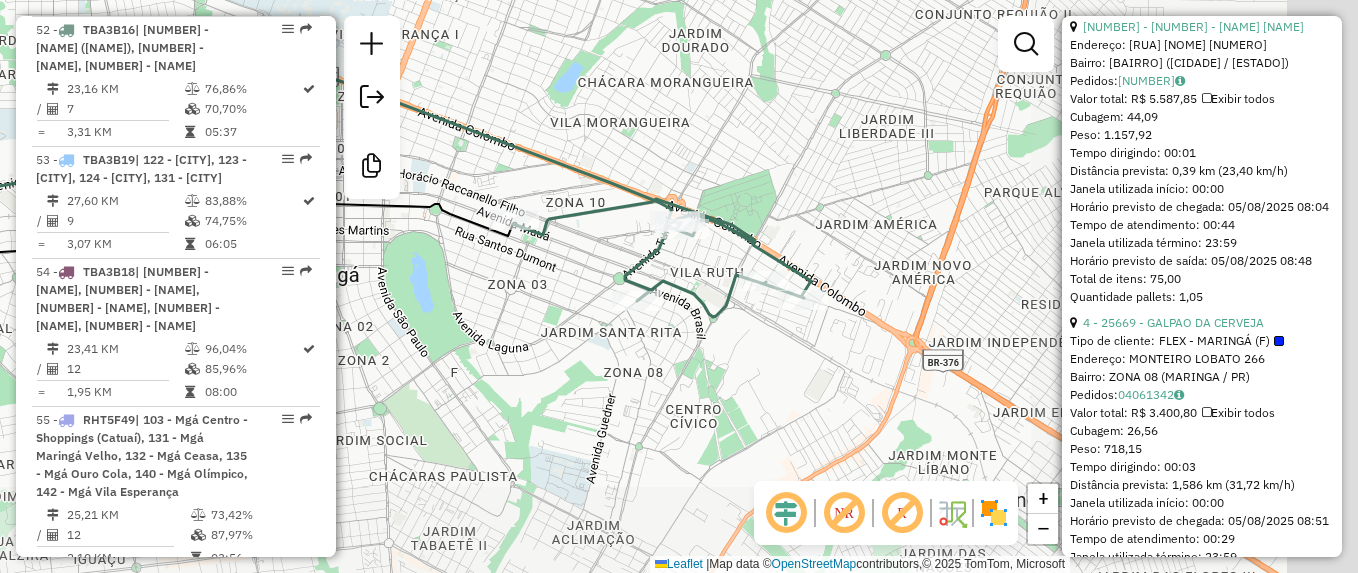 drag, startPoint x: 800, startPoint y: 377, endPoint x: 420, endPoint y: 271, distance: 394.5073 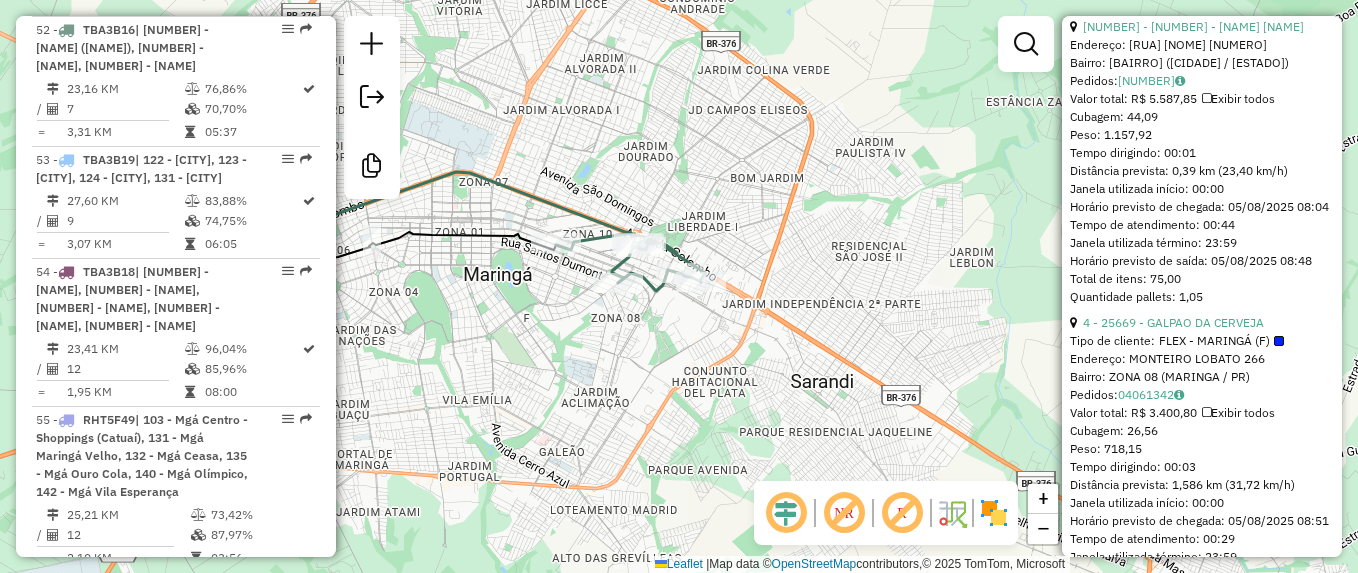 scroll, scrollTop: 0, scrollLeft: 0, axis: both 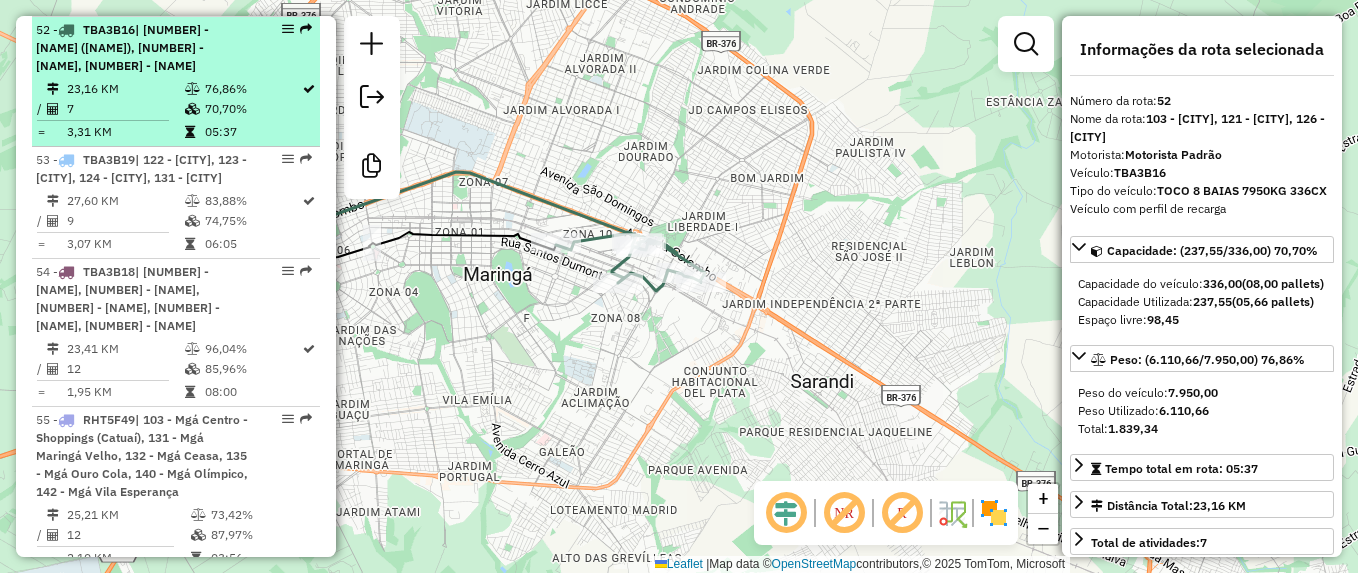 click at bounding box center (66, 30) 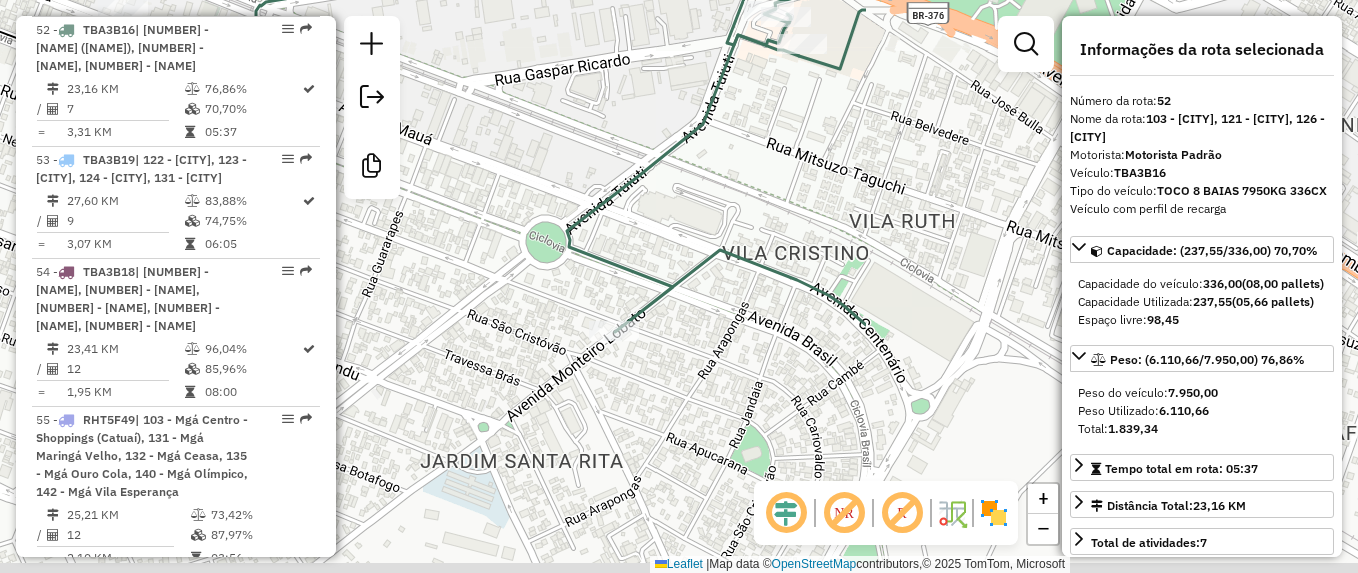 drag, startPoint x: 928, startPoint y: 310, endPoint x: 286, endPoint y: 47, distance: 693.7817 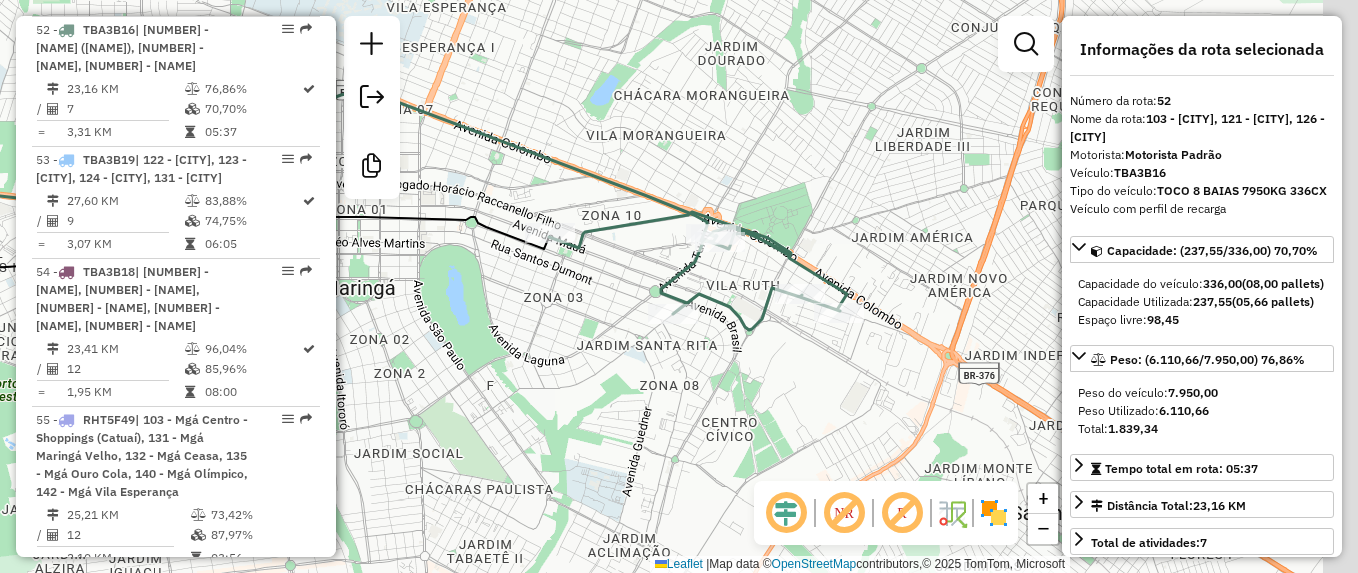 drag, startPoint x: 891, startPoint y: 320, endPoint x: 761, endPoint y: 372, distance: 140.01428 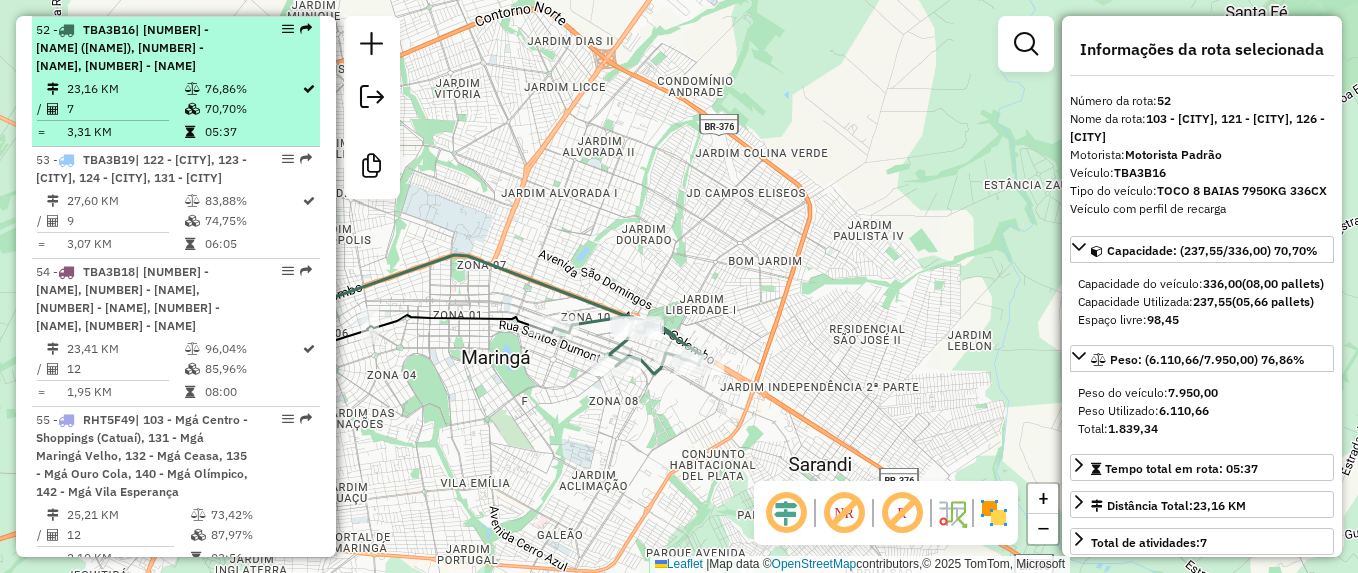 click at bounding box center (66, 30) 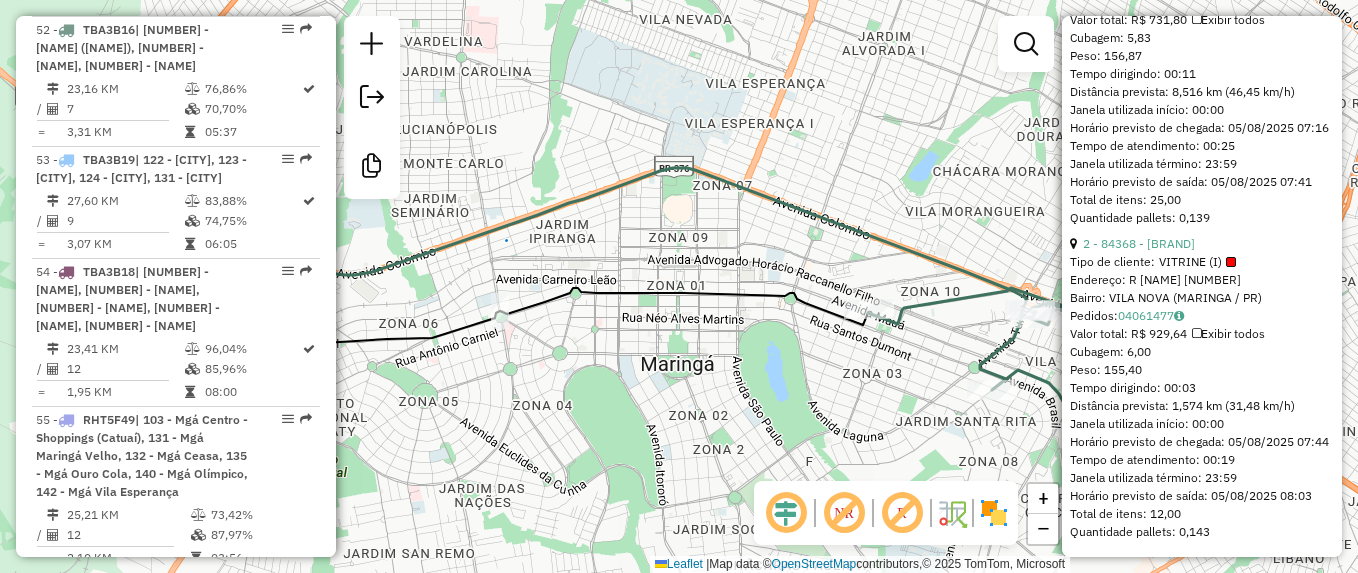 scroll, scrollTop: 2715, scrollLeft: 0, axis: vertical 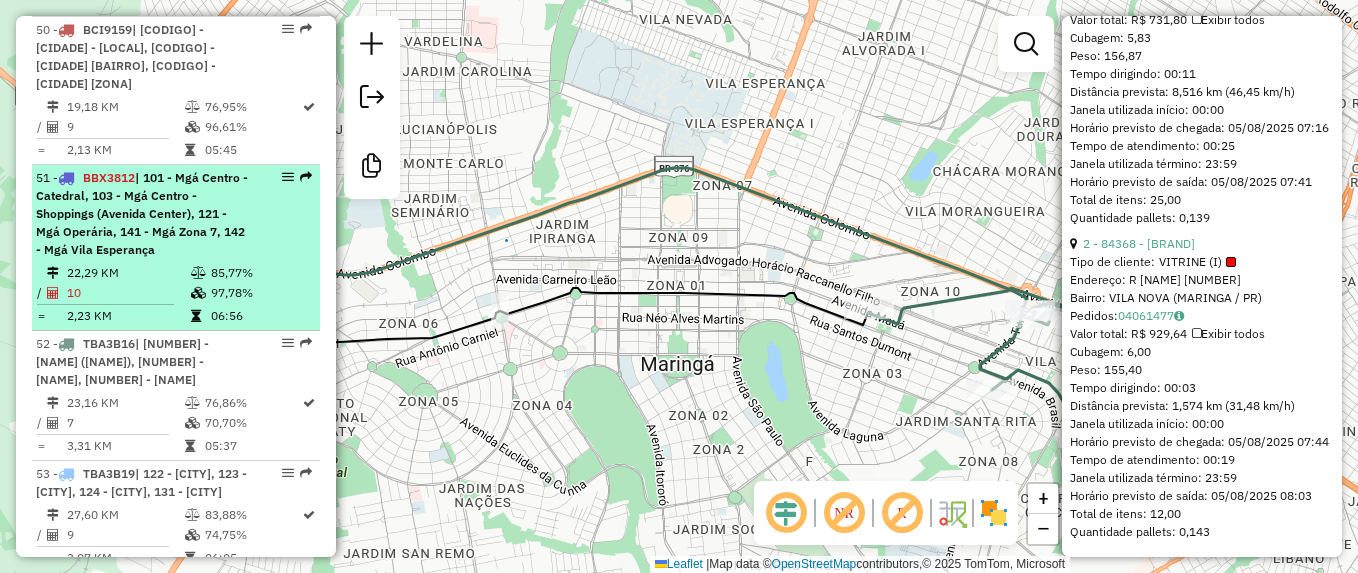 click at bounding box center (66, 178) 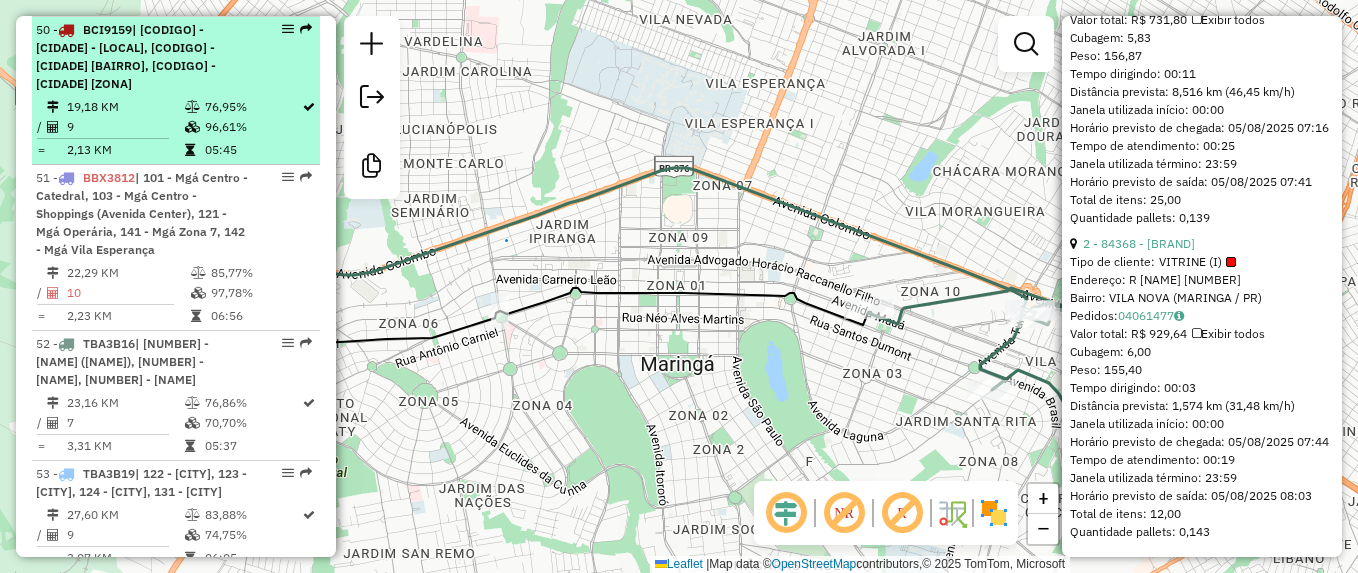 scroll, scrollTop: 2788, scrollLeft: 0, axis: vertical 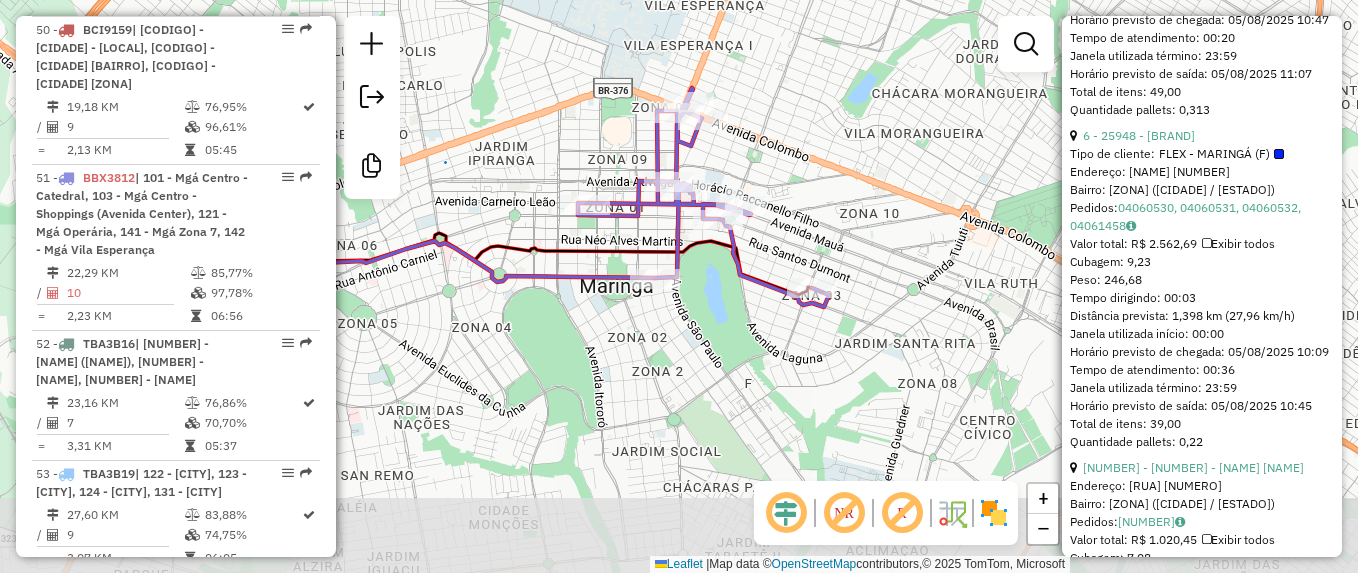 drag, startPoint x: 847, startPoint y: 427, endPoint x: 648, endPoint y: 338, distance: 217.9954 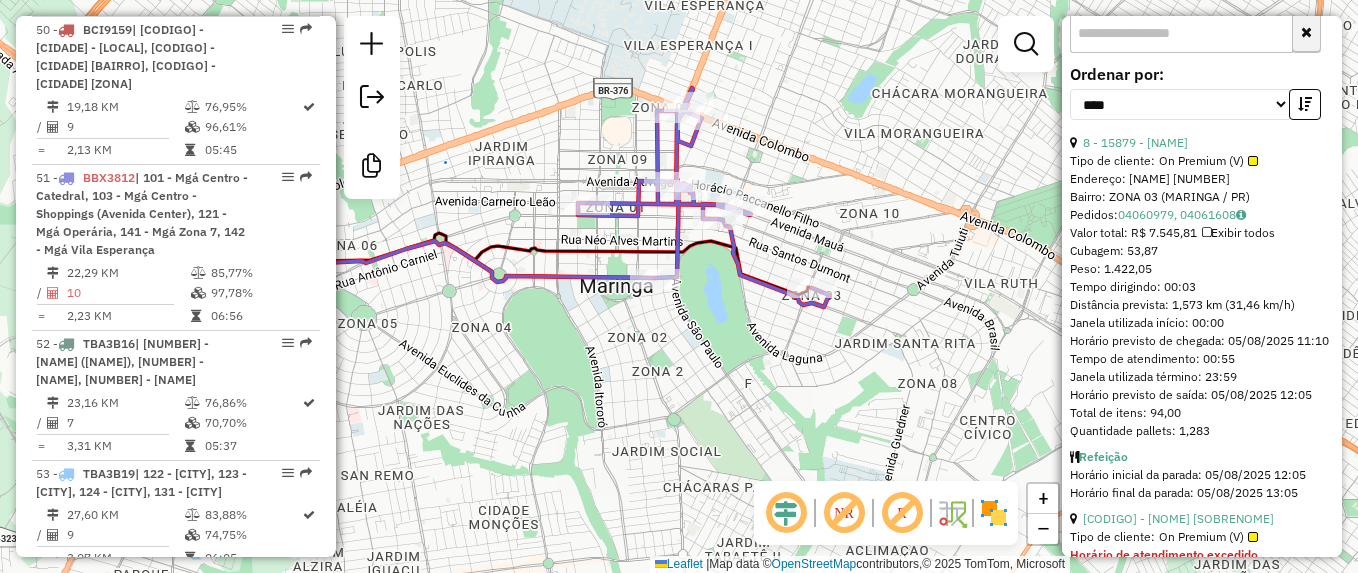 scroll, scrollTop: 1088, scrollLeft: 0, axis: vertical 